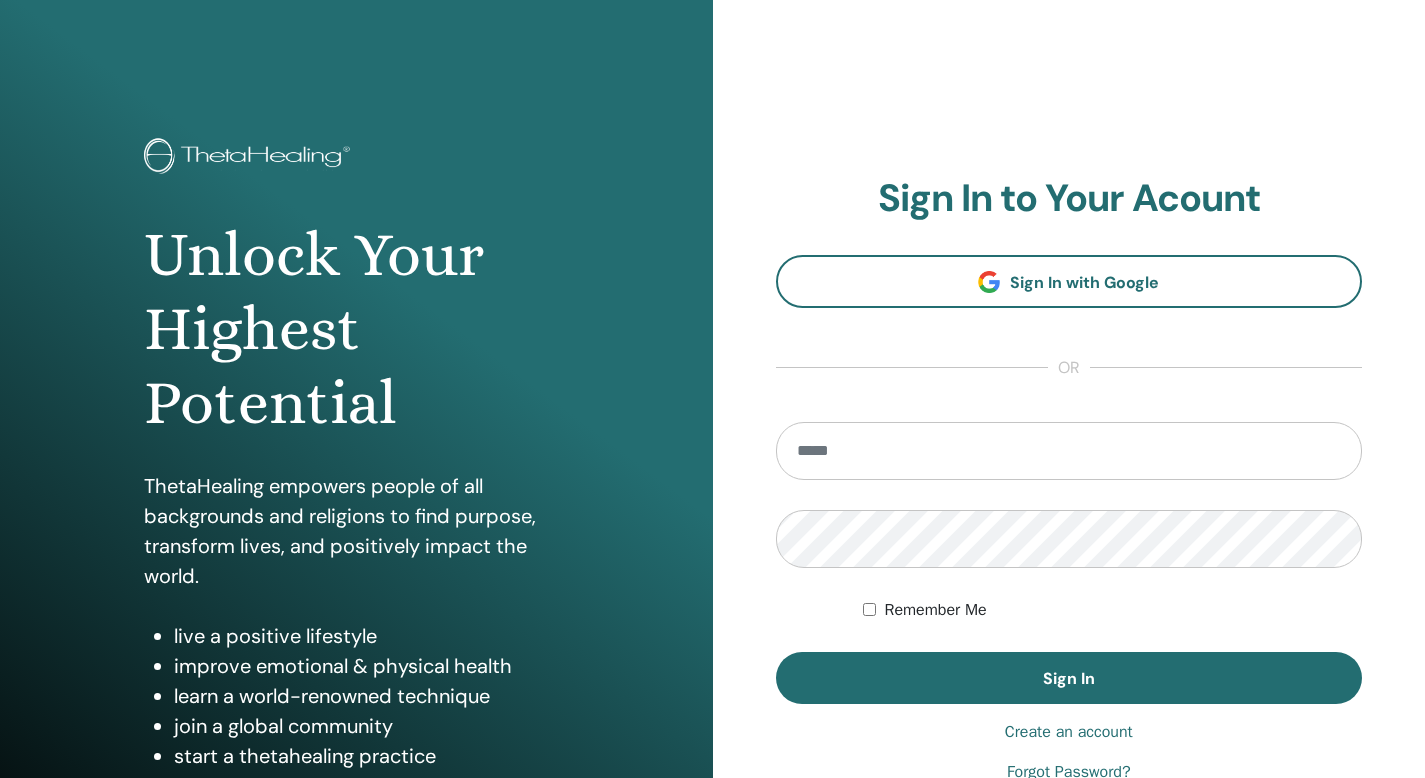 scroll, scrollTop: 0, scrollLeft: 0, axis: both 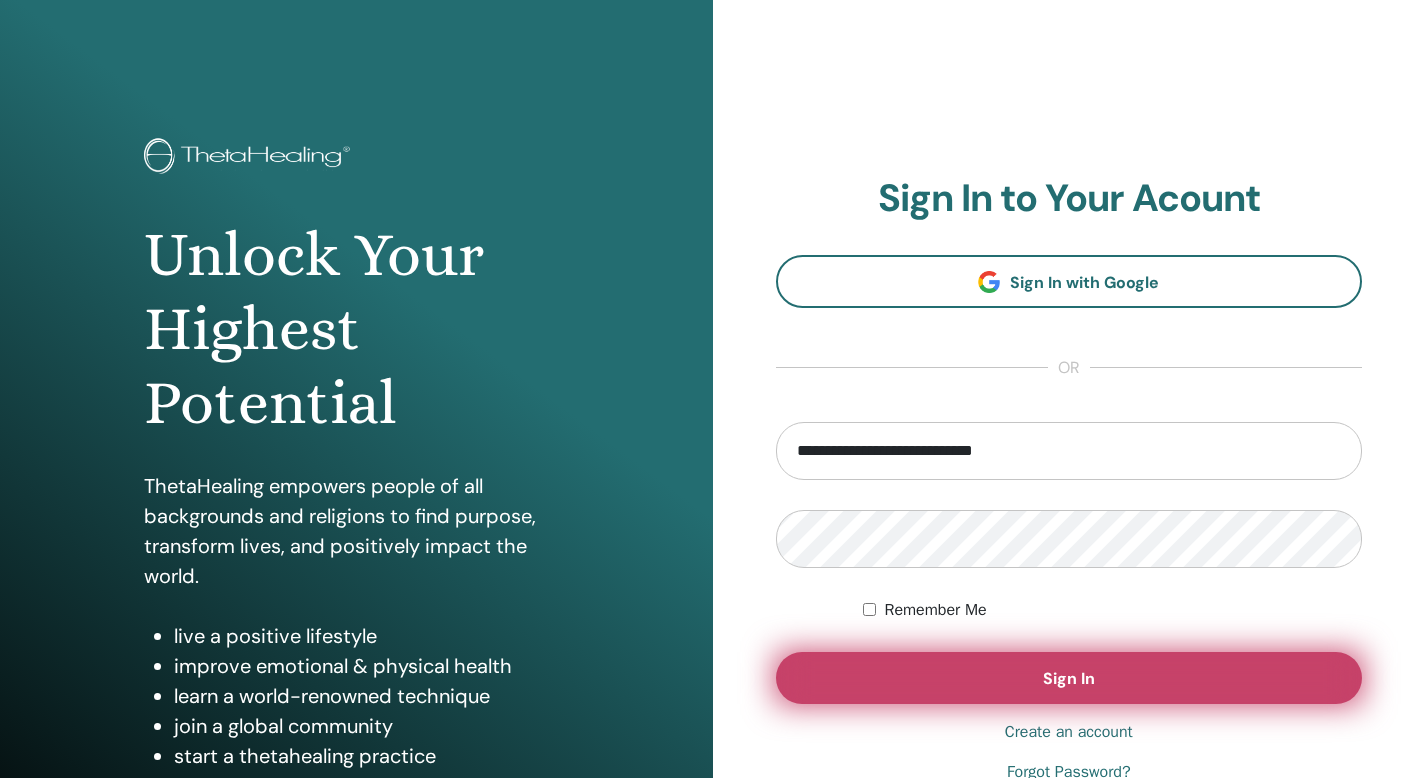 click on "Sign In" at bounding box center (1069, 678) 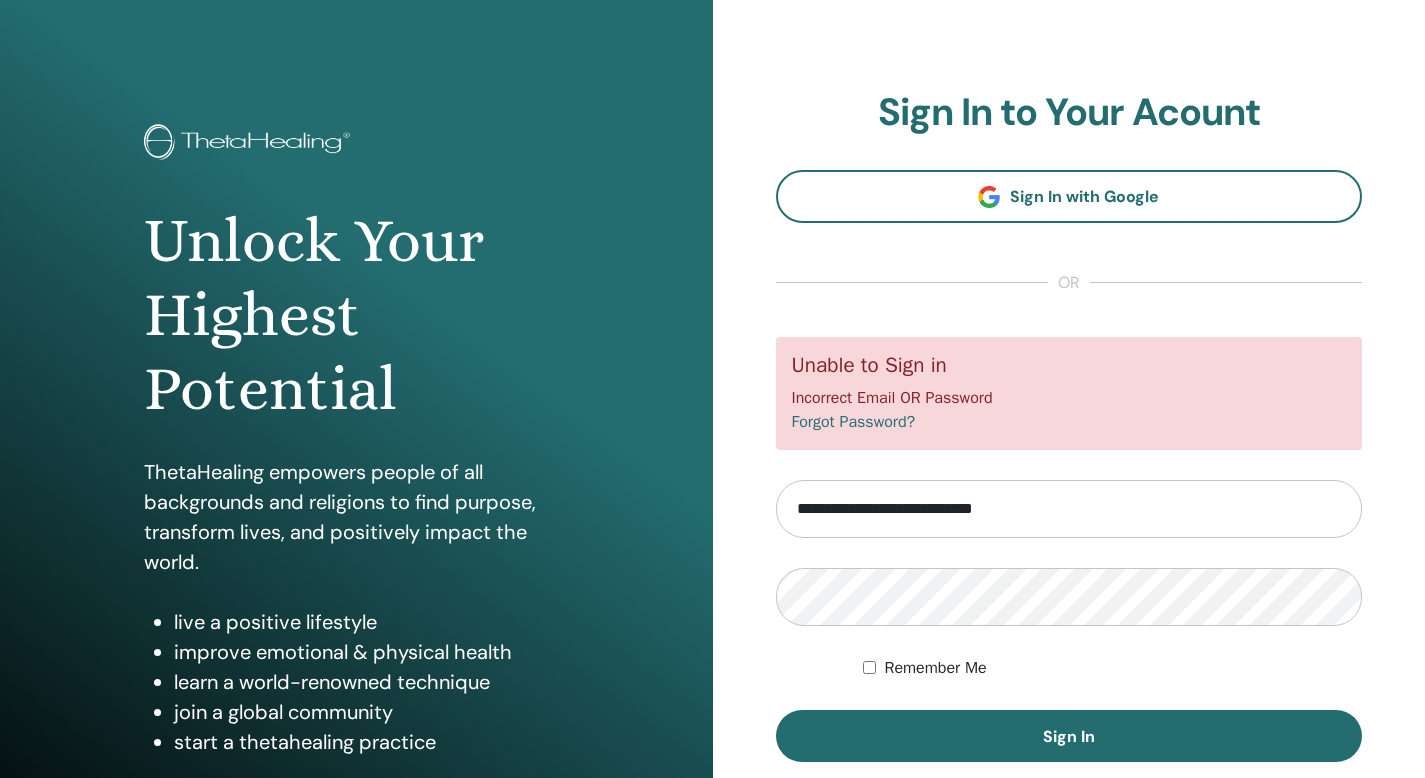 scroll, scrollTop: 182, scrollLeft: 0, axis: vertical 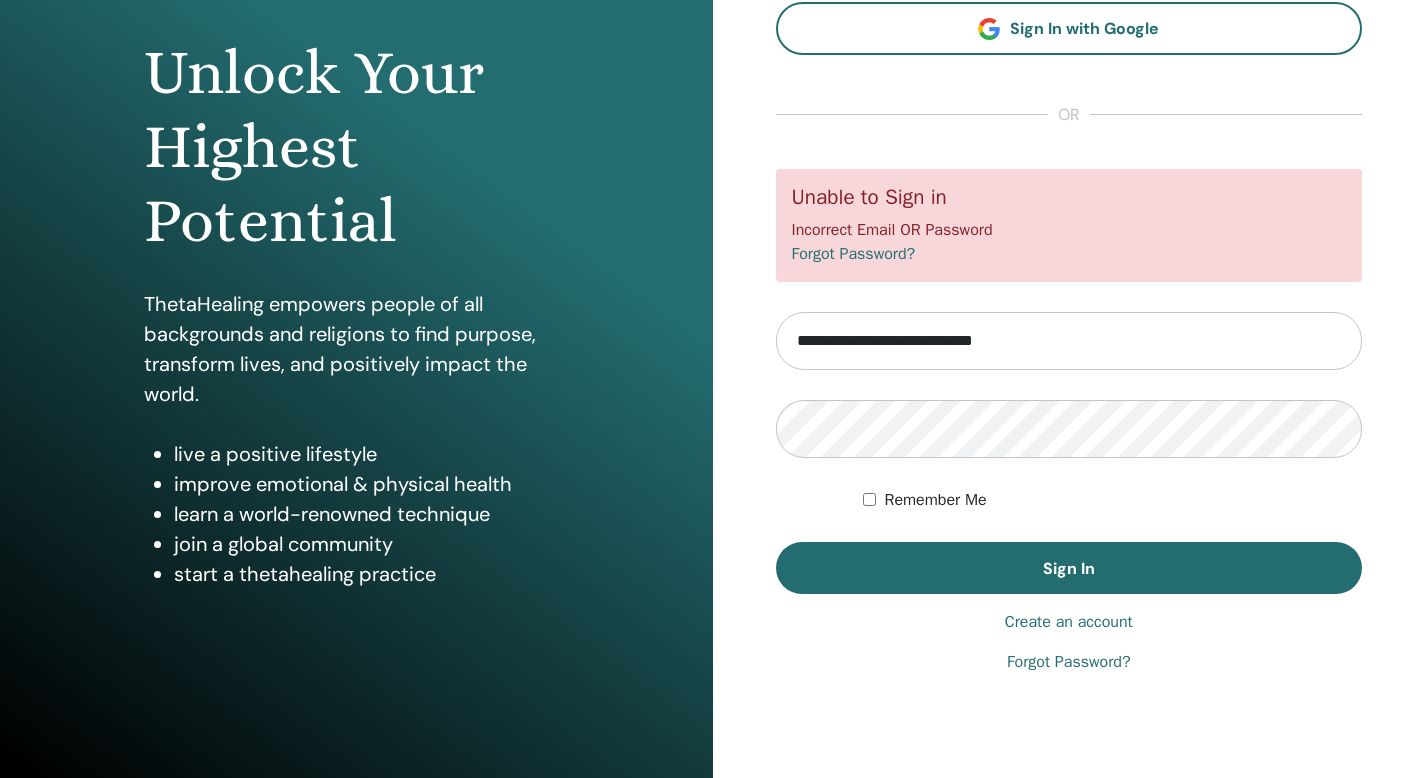 click on "Create an account" at bounding box center (1069, 622) 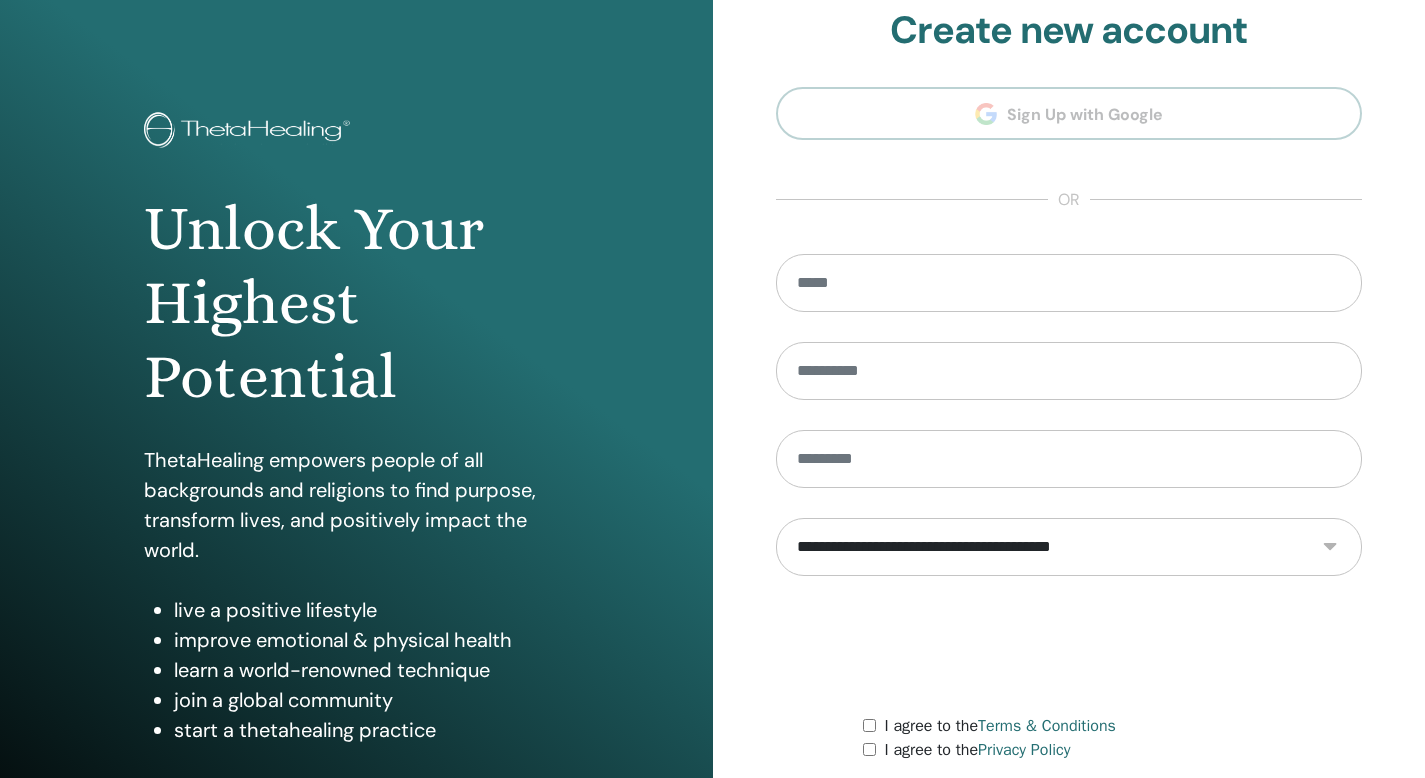 scroll, scrollTop: 0, scrollLeft: 0, axis: both 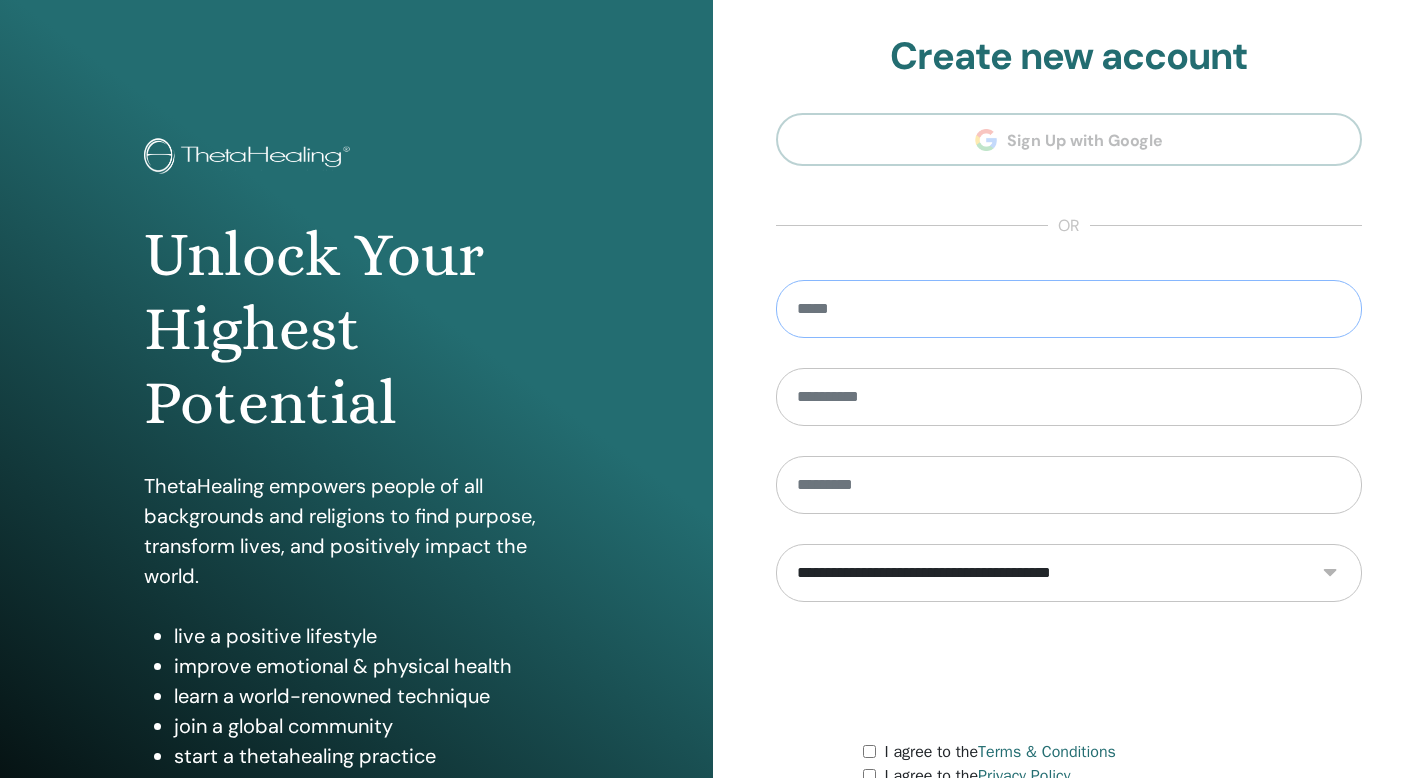 click at bounding box center (1069, 309) 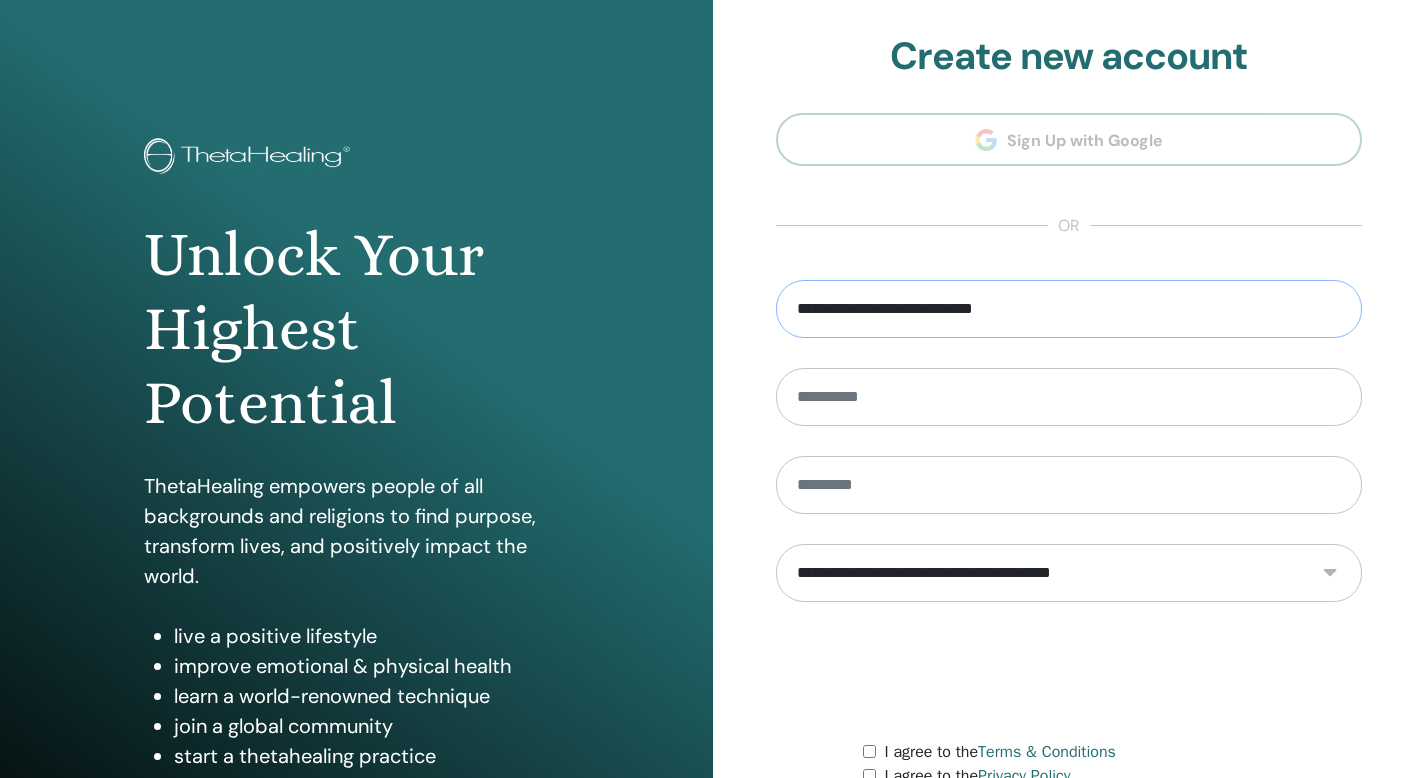 type on "**********" 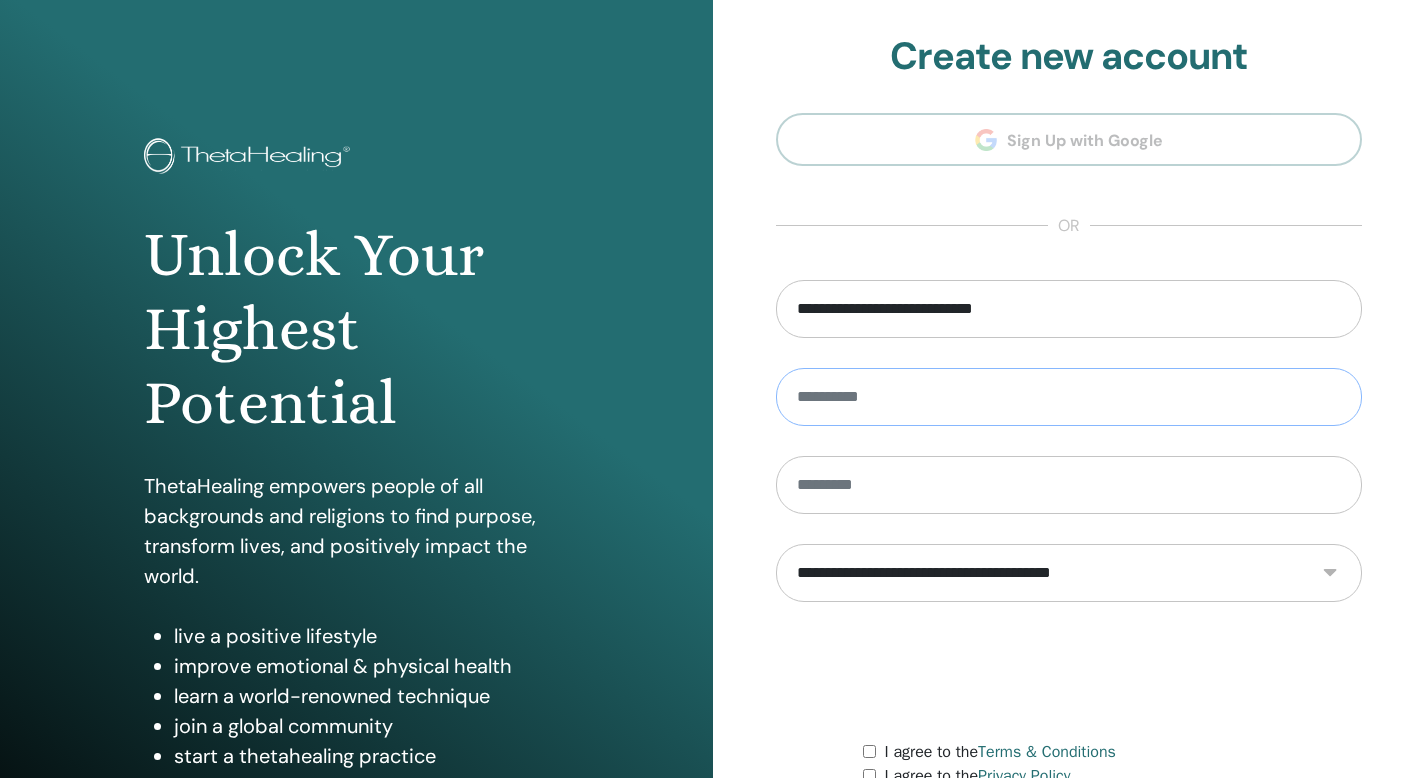 click at bounding box center [1069, 397] 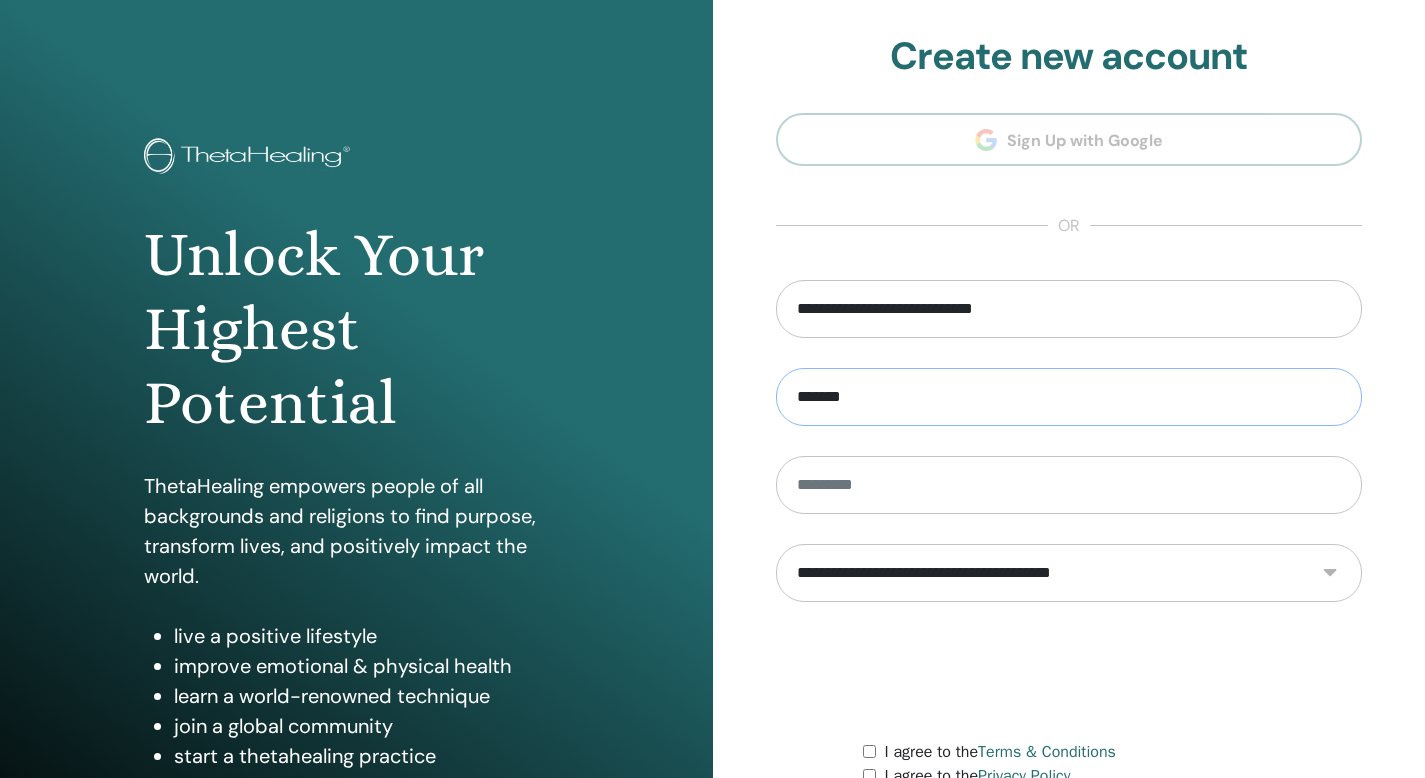 type on "*******" 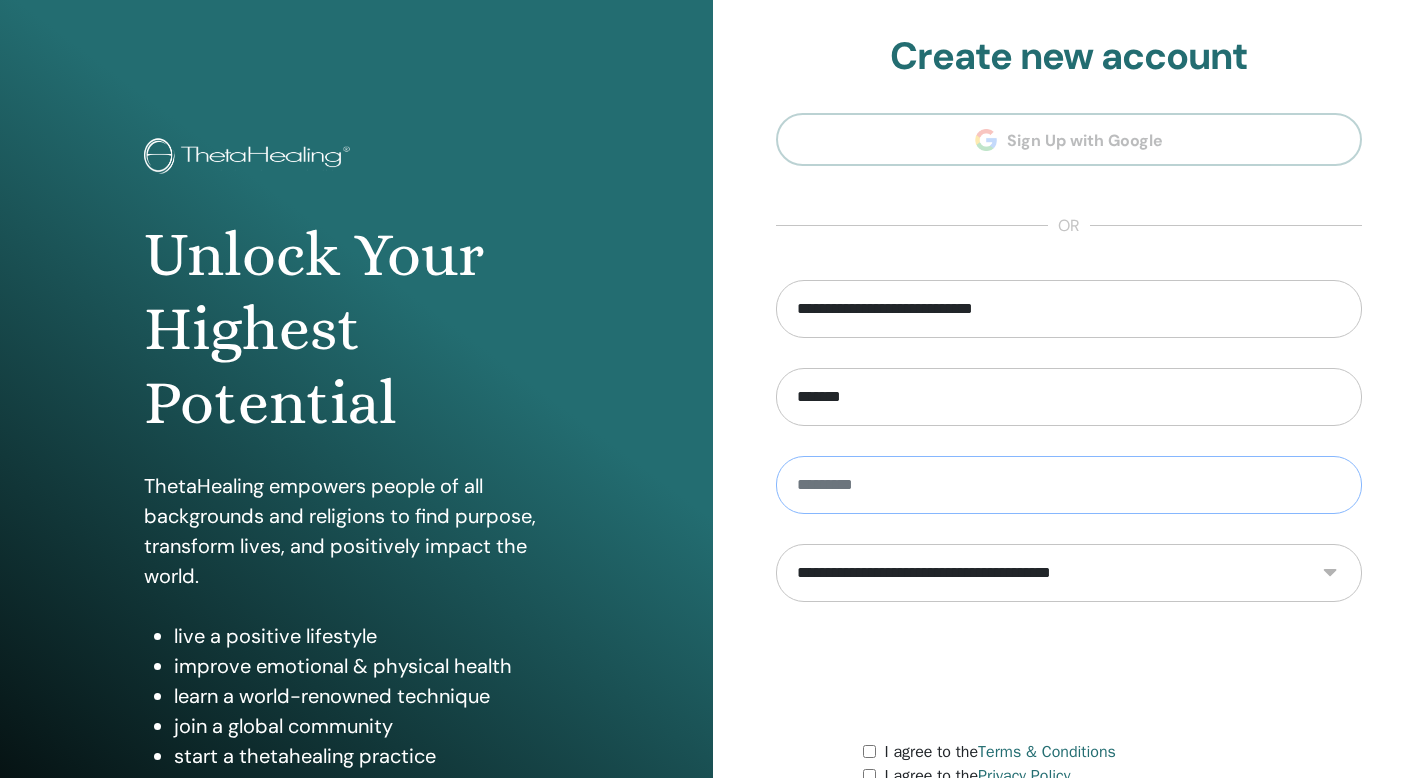 click at bounding box center [1069, 485] 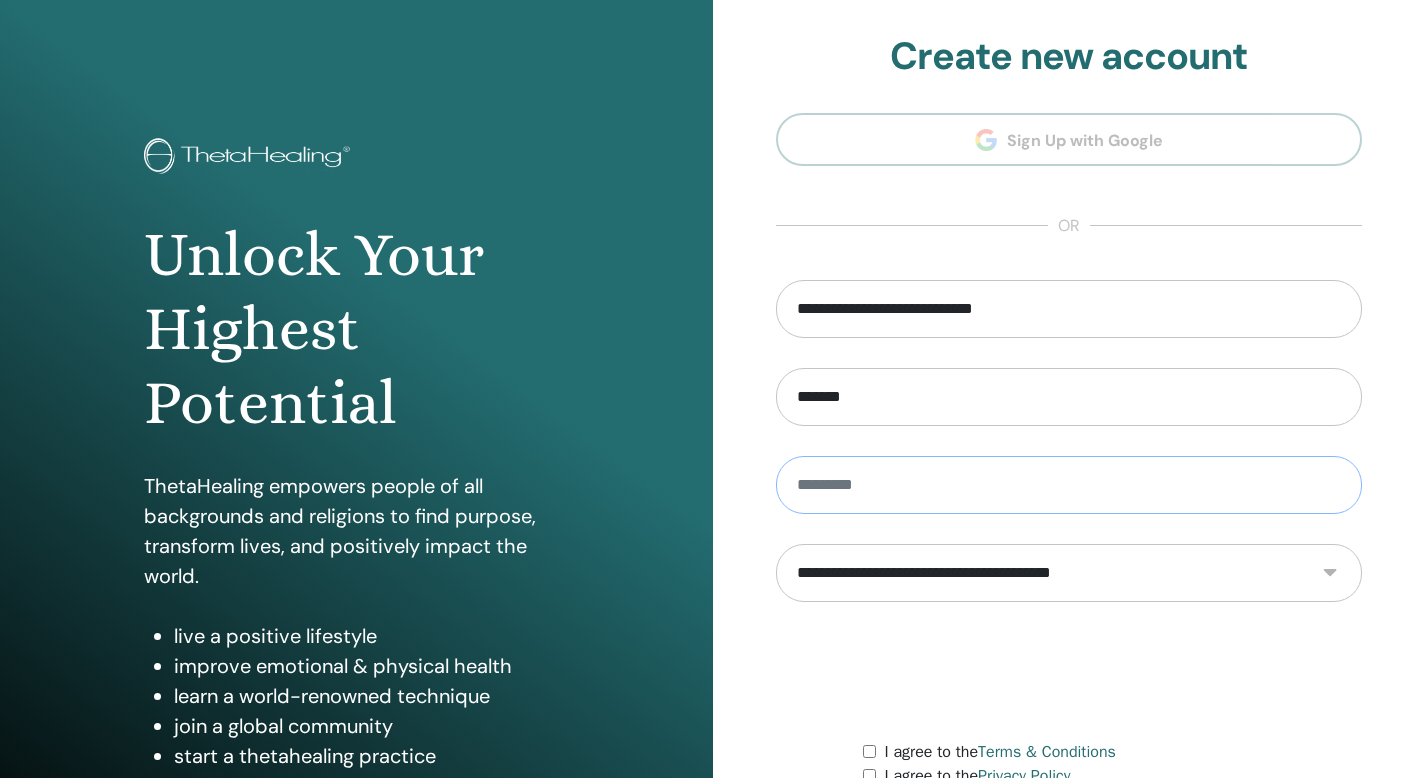 type on "********" 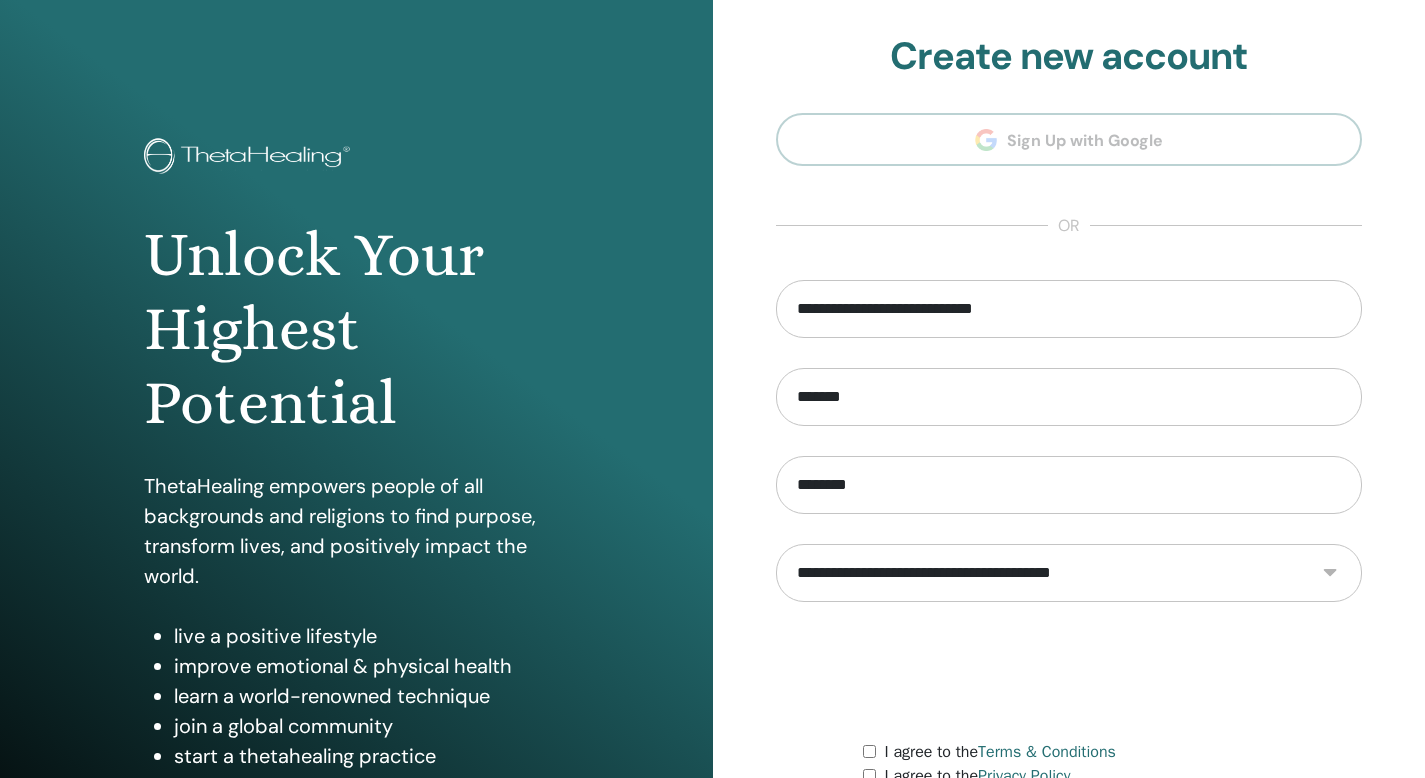 click on "**********" at bounding box center (1069, 573) 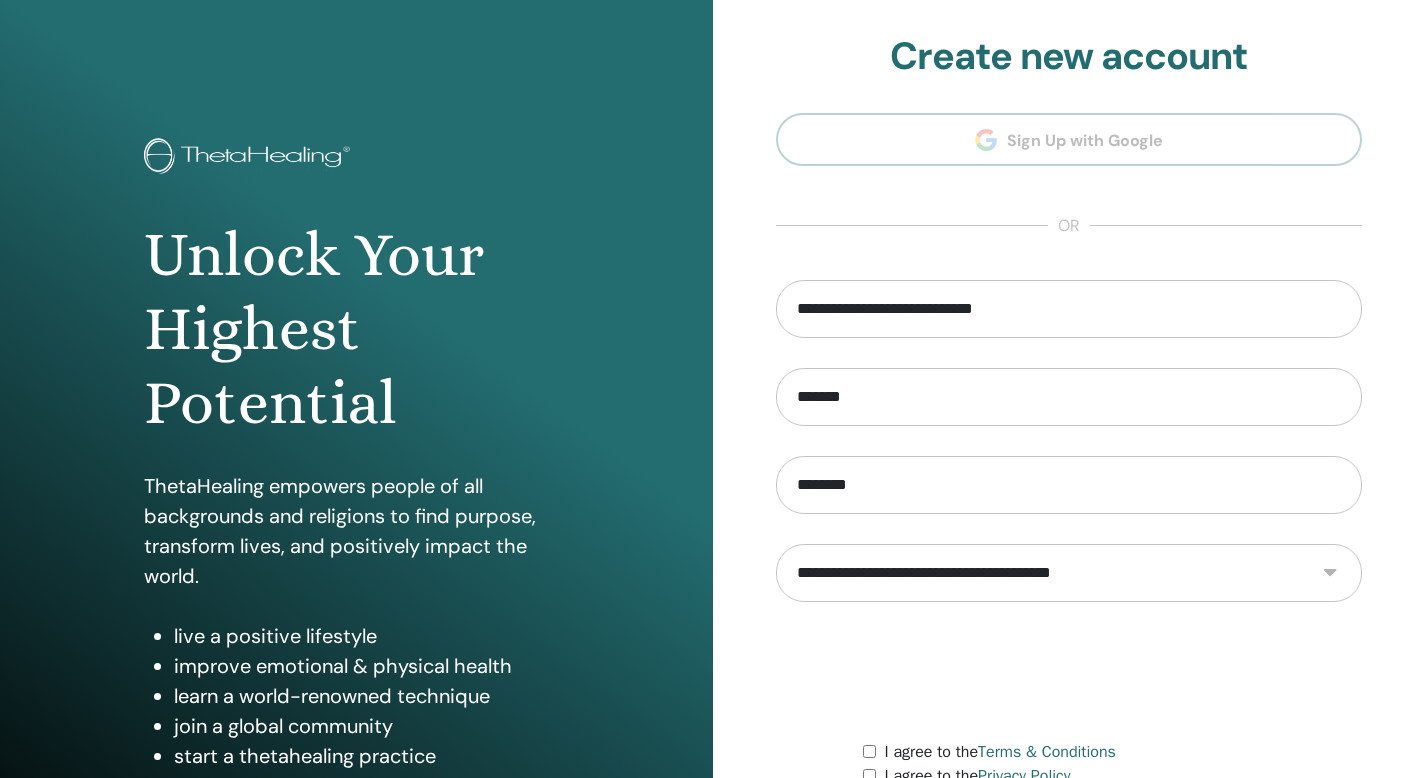 select on "***" 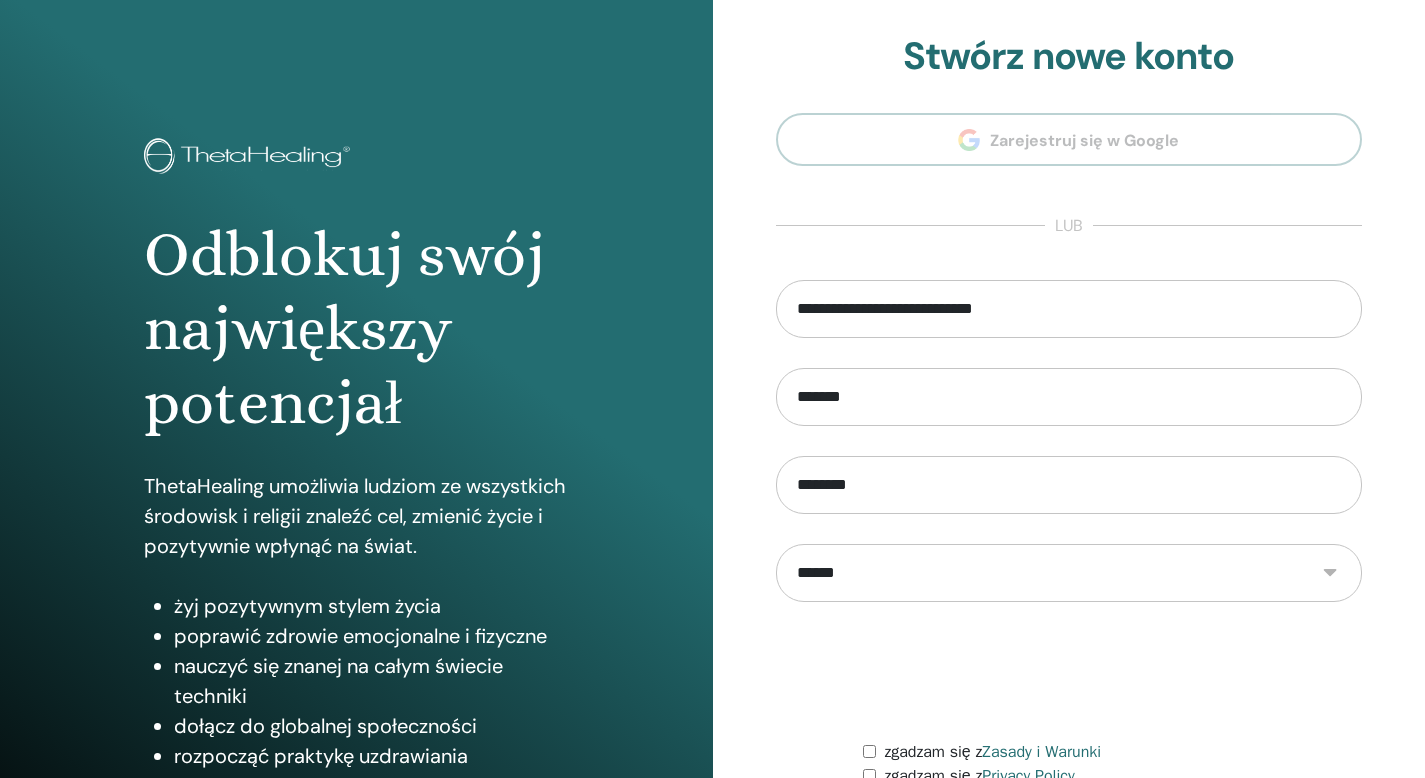 scroll, scrollTop: 0, scrollLeft: 0, axis: both 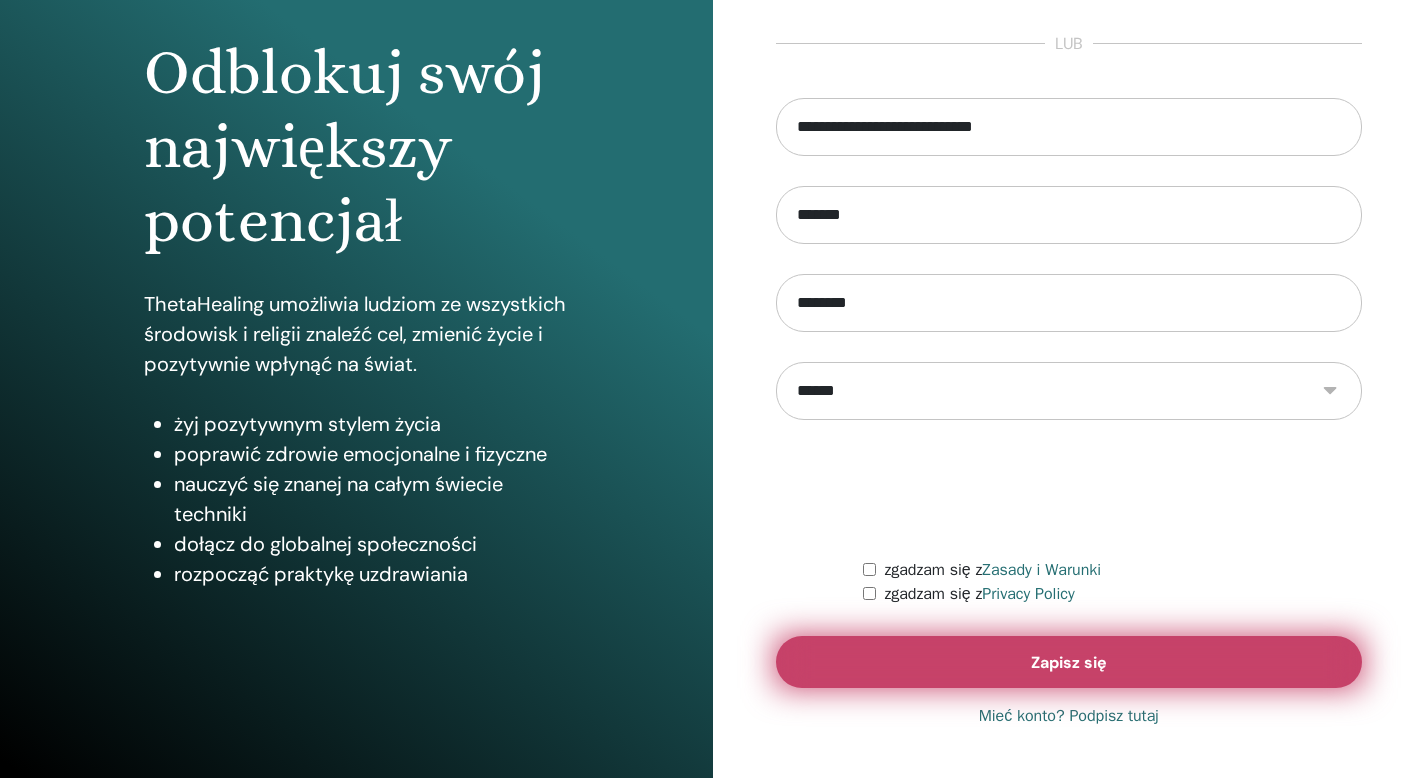 click on "Zapisz się" at bounding box center (1069, 662) 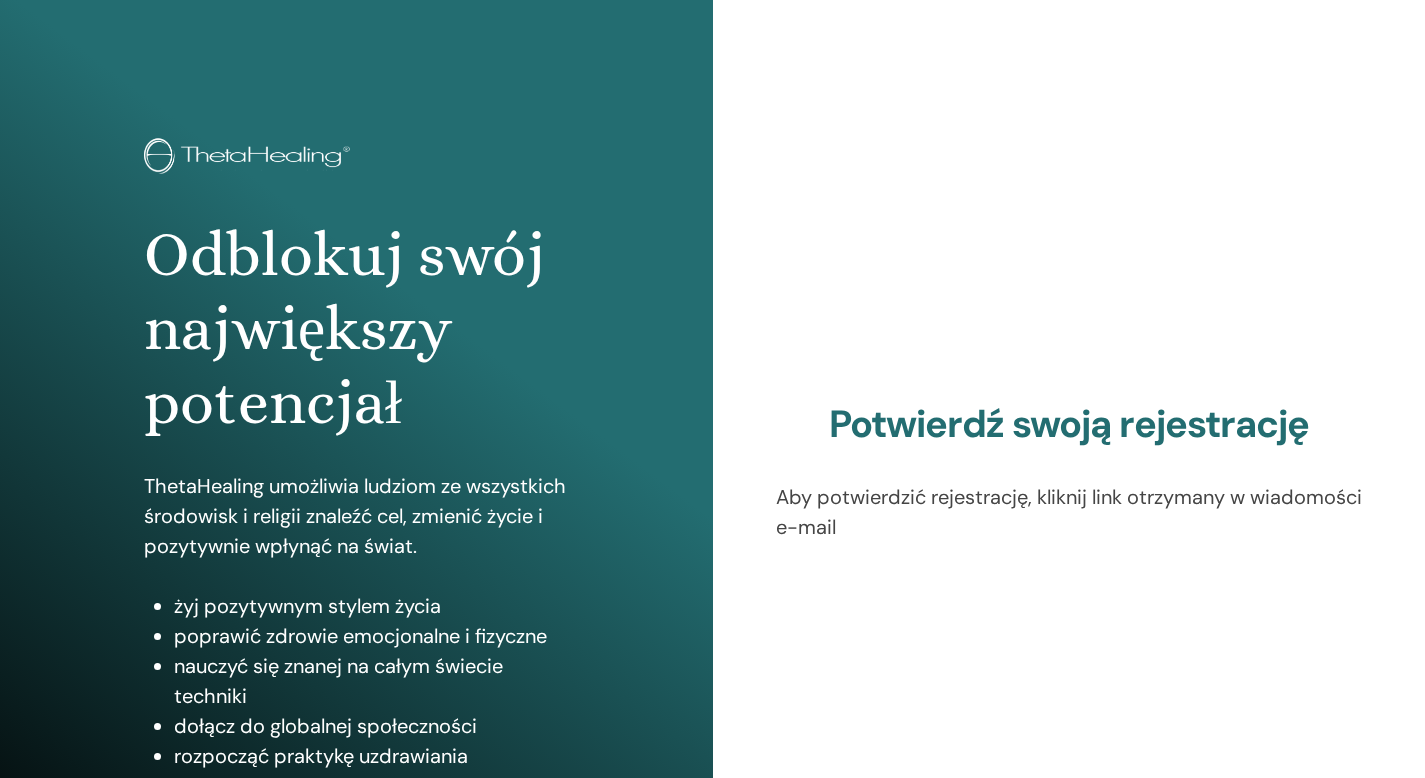scroll, scrollTop: 0, scrollLeft: 0, axis: both 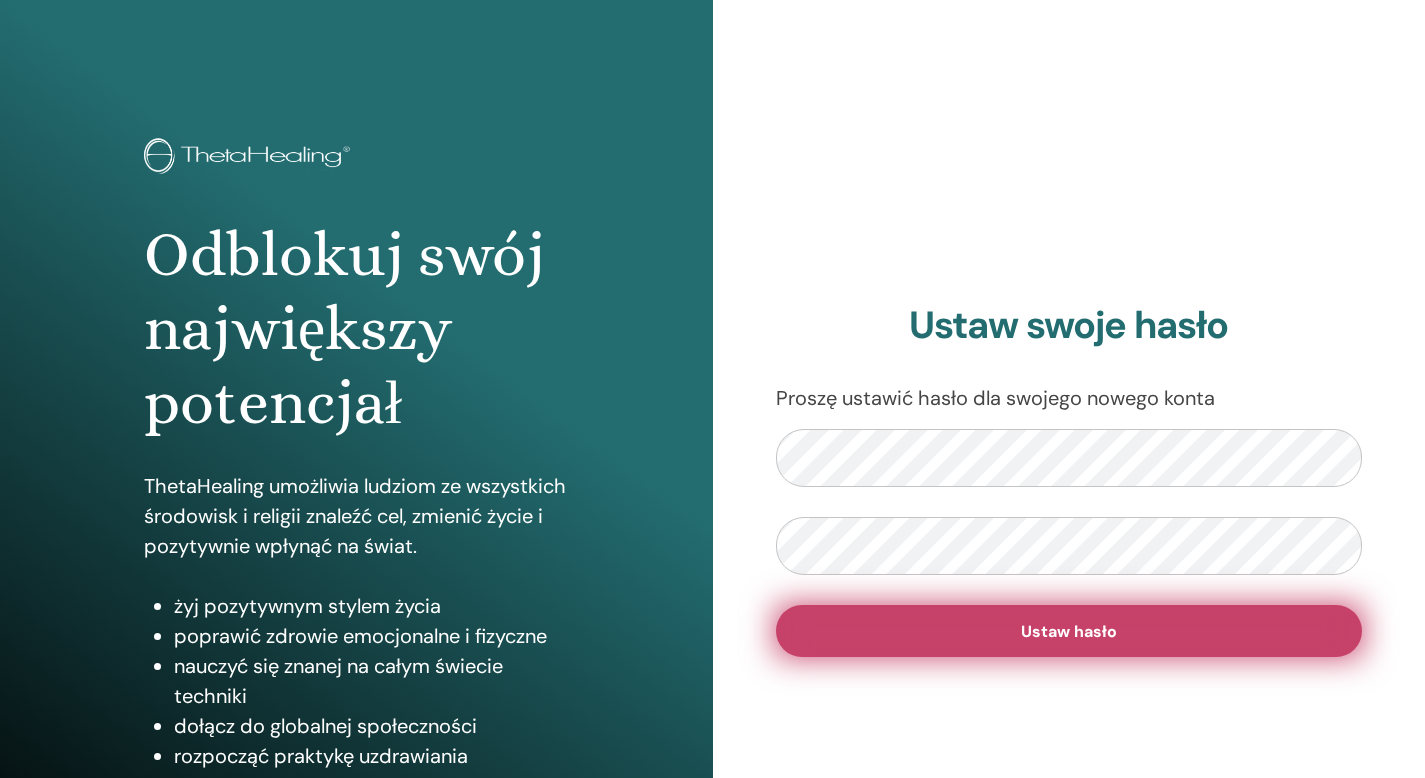 click on "Ustaw hasło" at bounding box center (1069, 631) 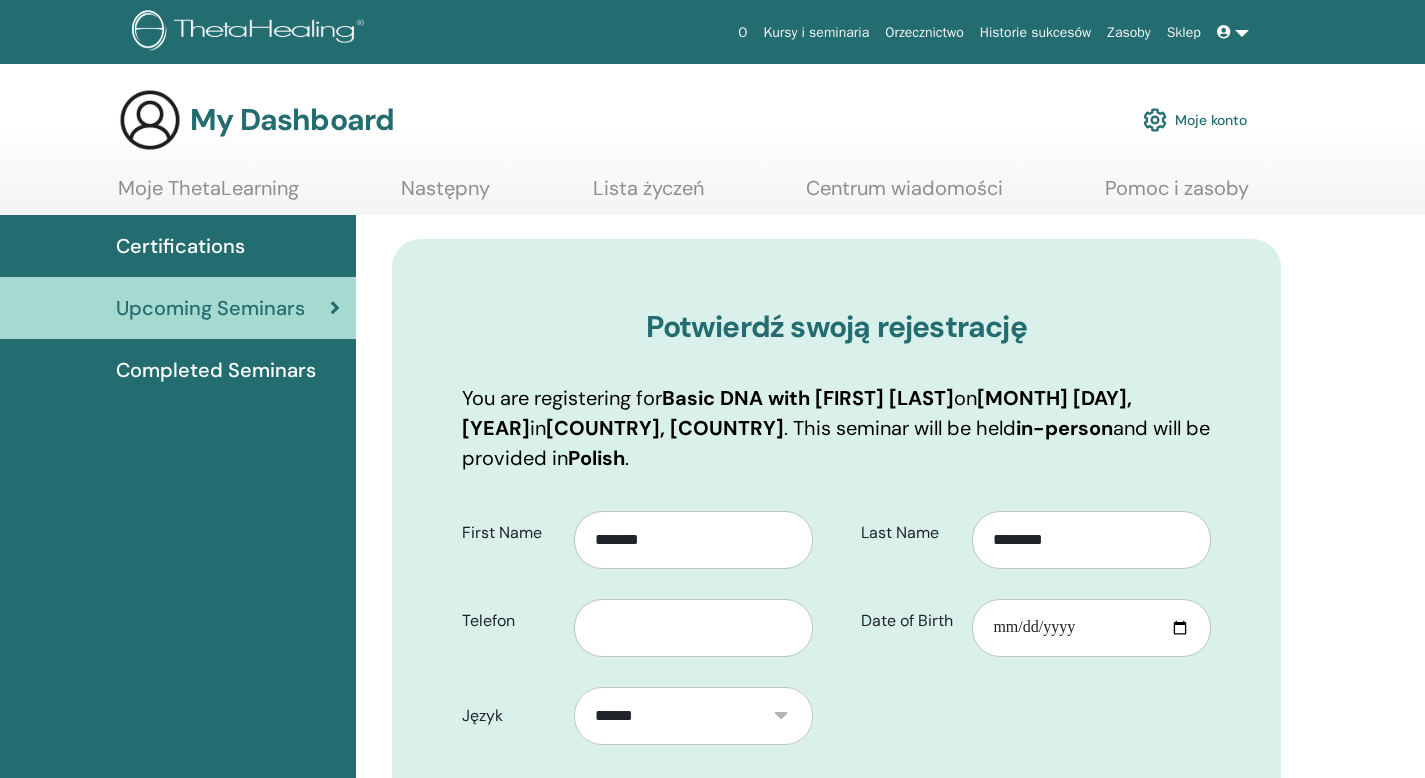 scroll, scrollTop: 0, scrollLeft: 0, axis: both 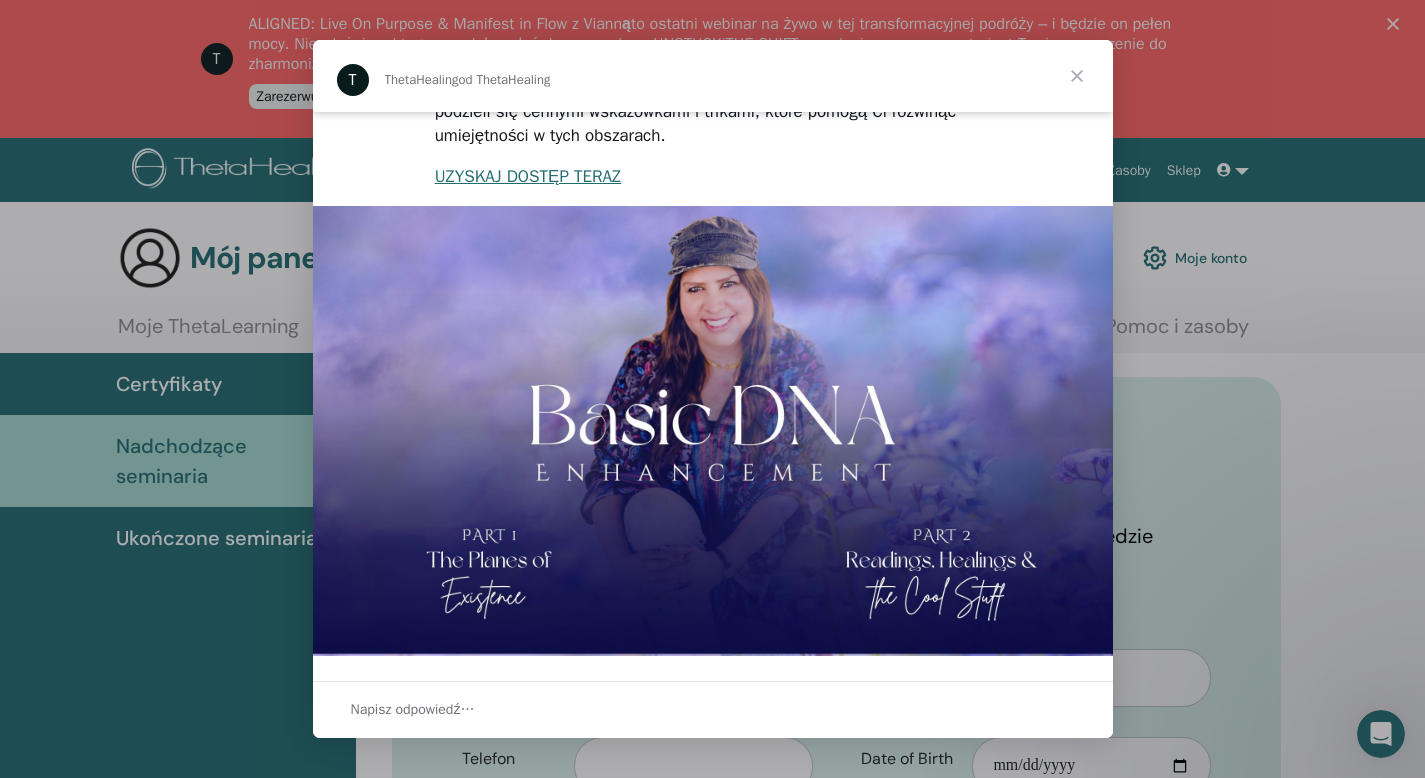 click at bounding box center (1077, 76) 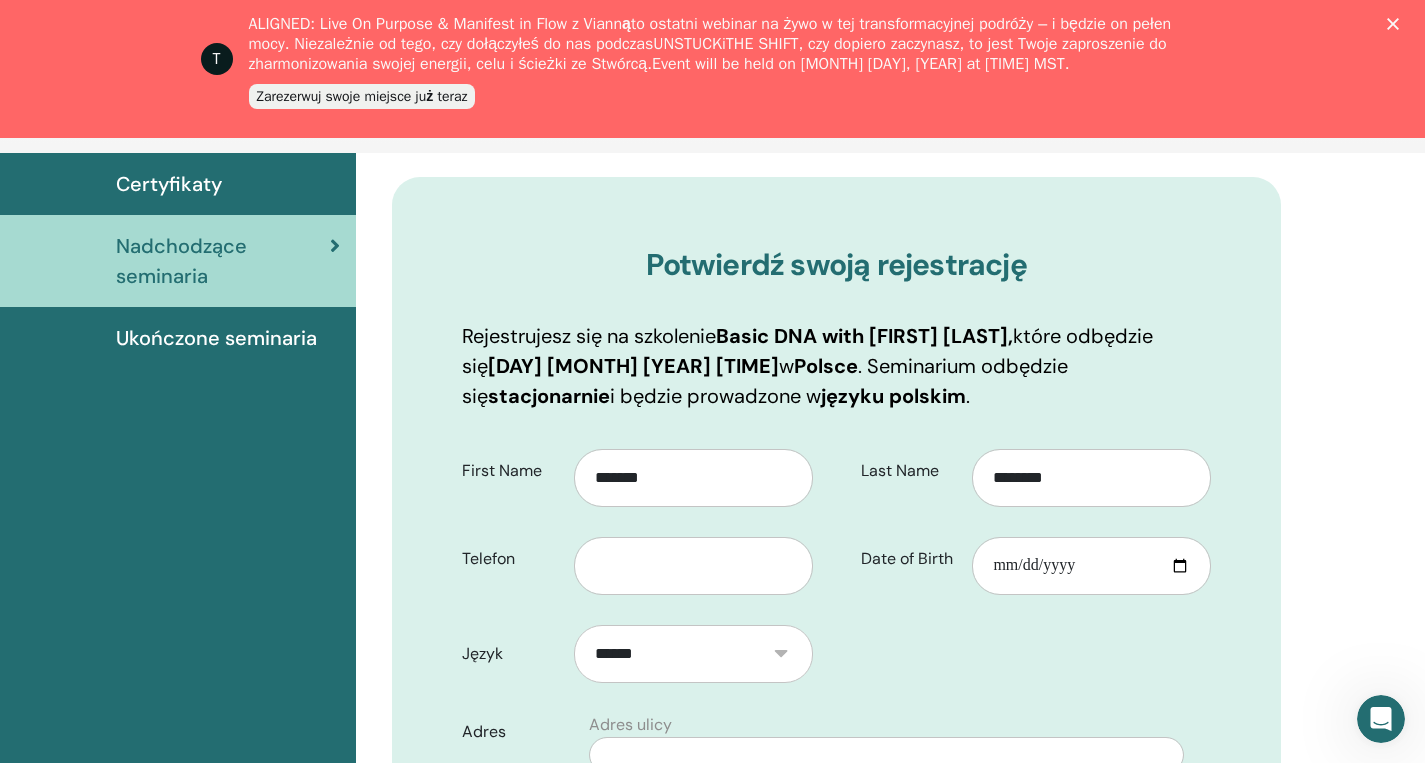 scroll, scrollTop: 251, scrollLeft: 0, axis: vertical 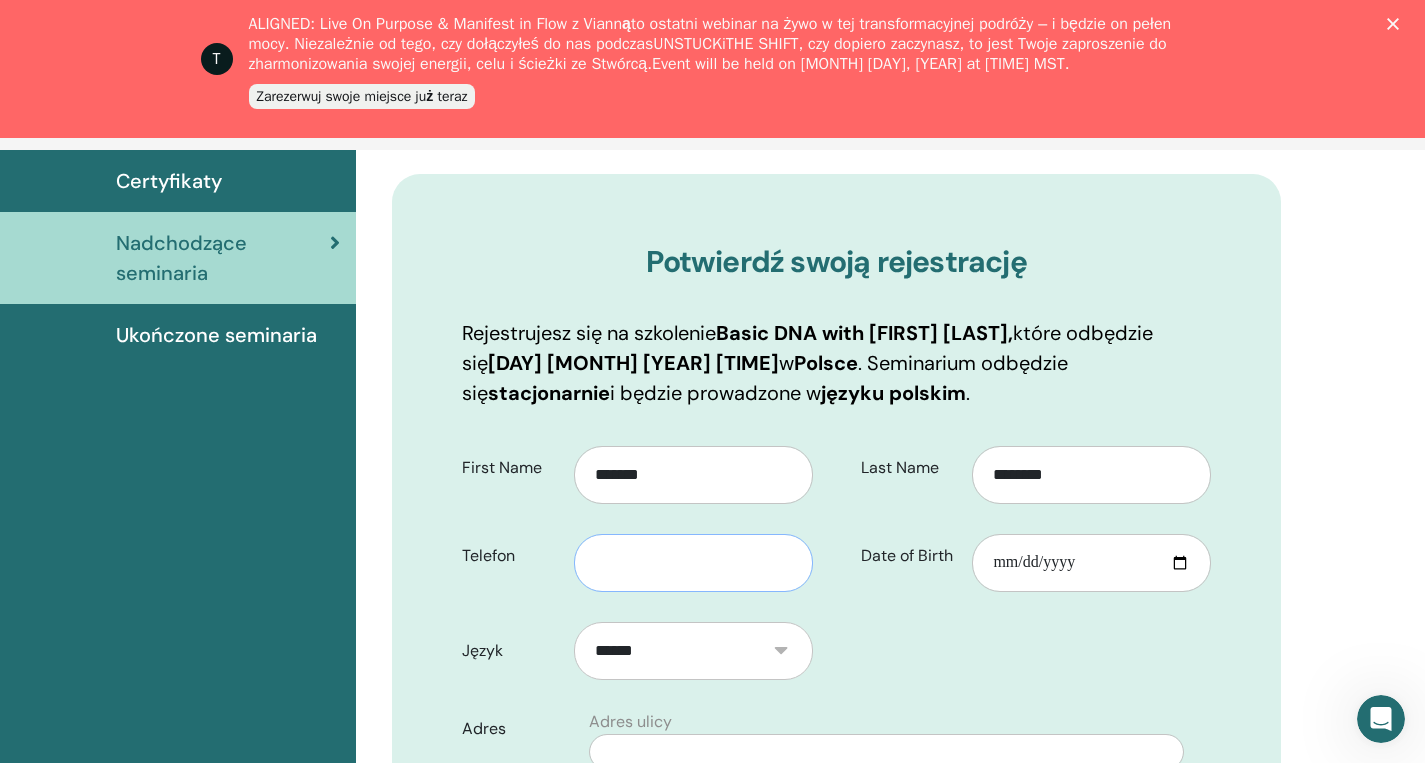 click at bounding box center (693, 563) 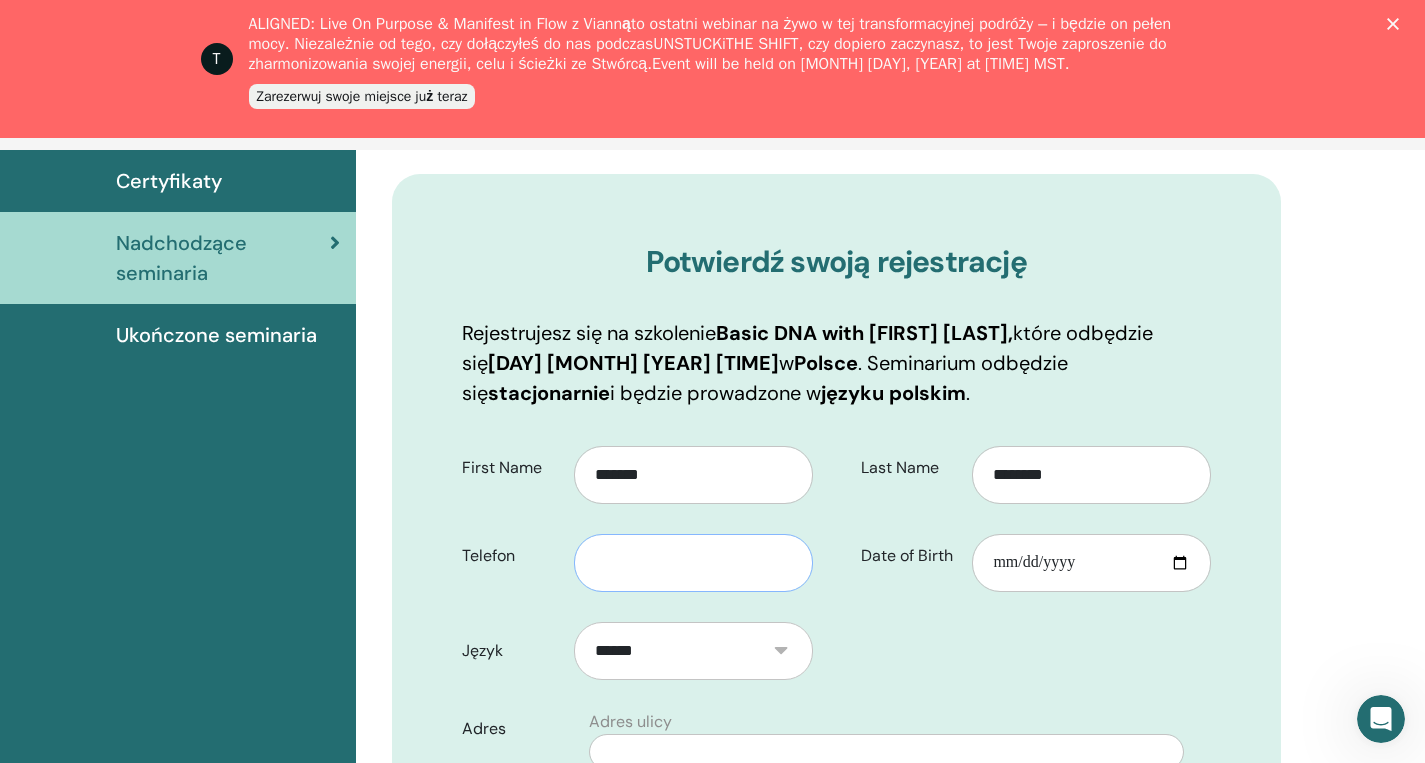 type on "*********" 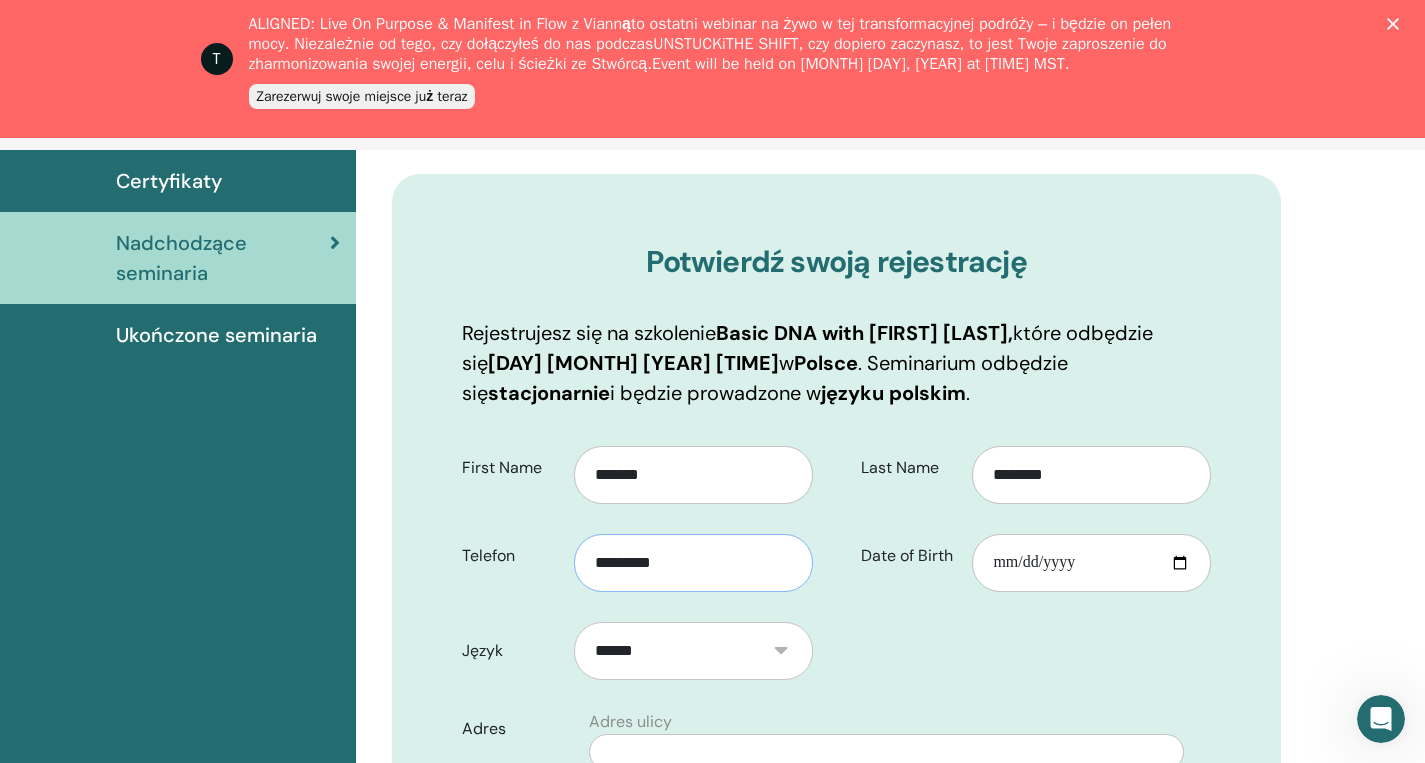 type on "**********" 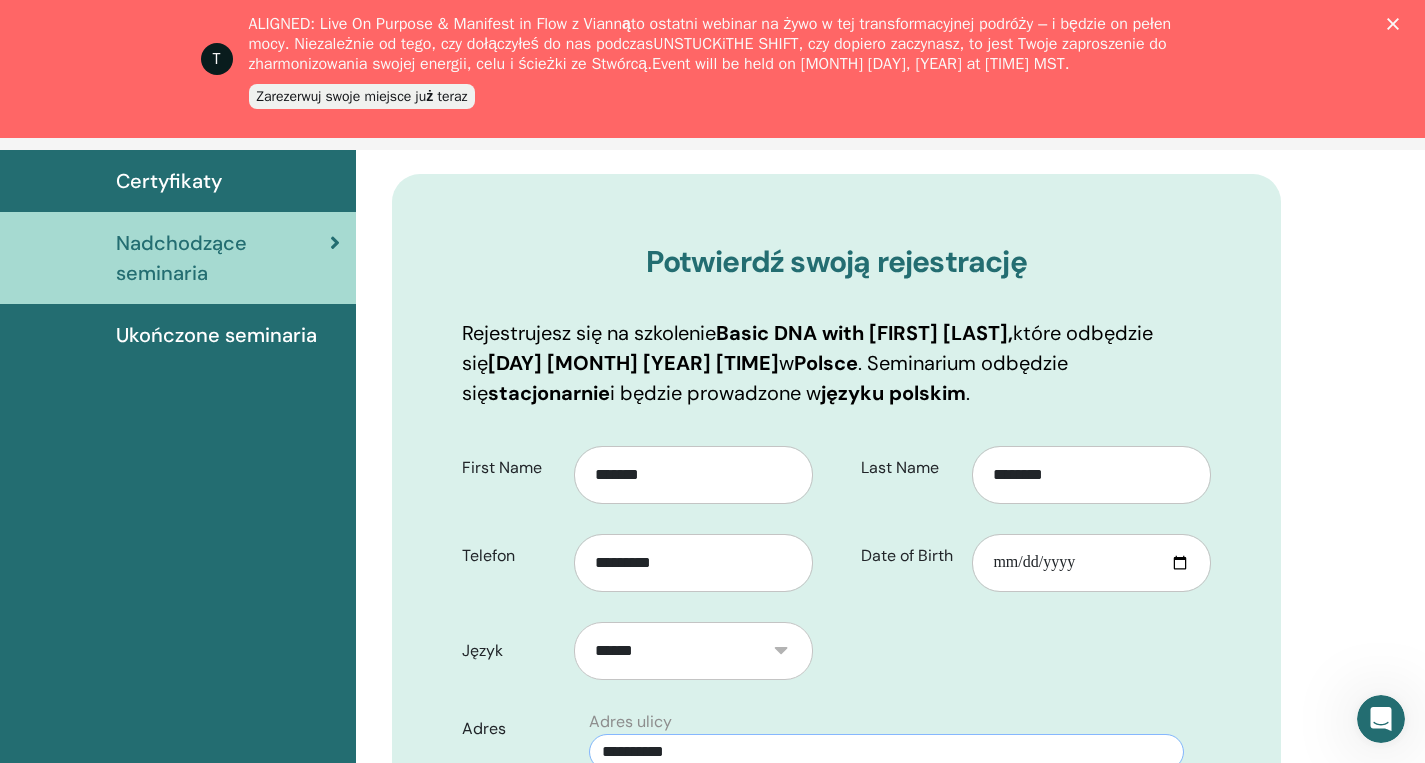 type on "******" 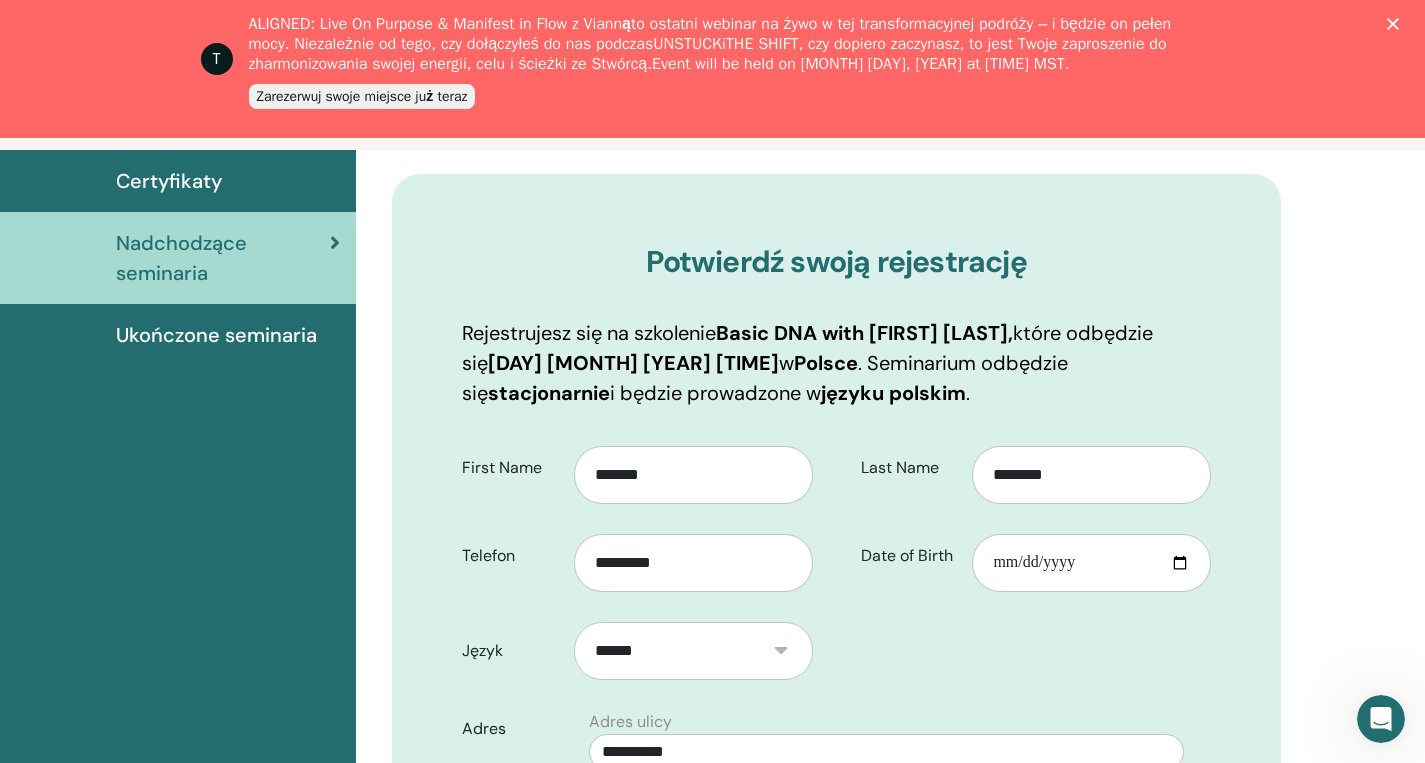 select on "**" 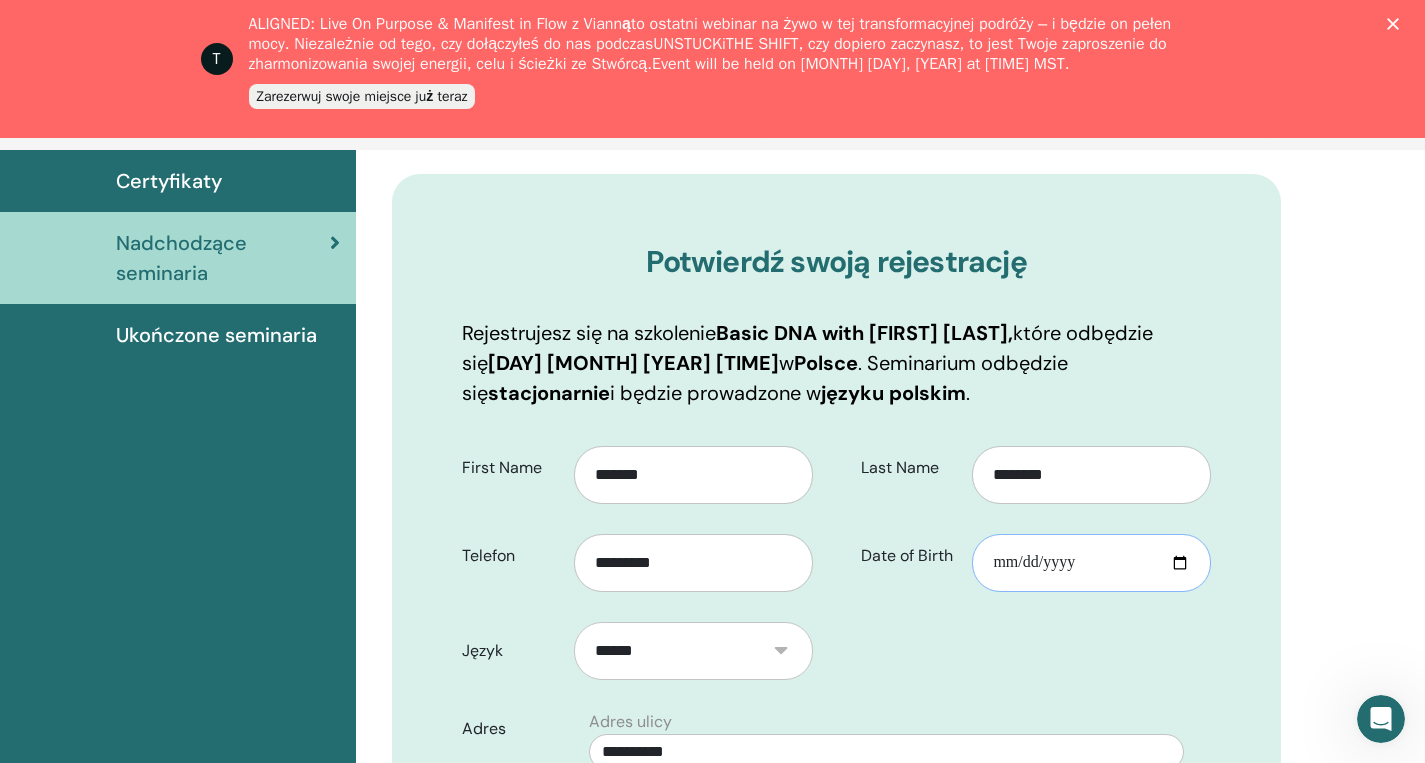 click on "Date of Birth" at bounding box center [1091, 563] 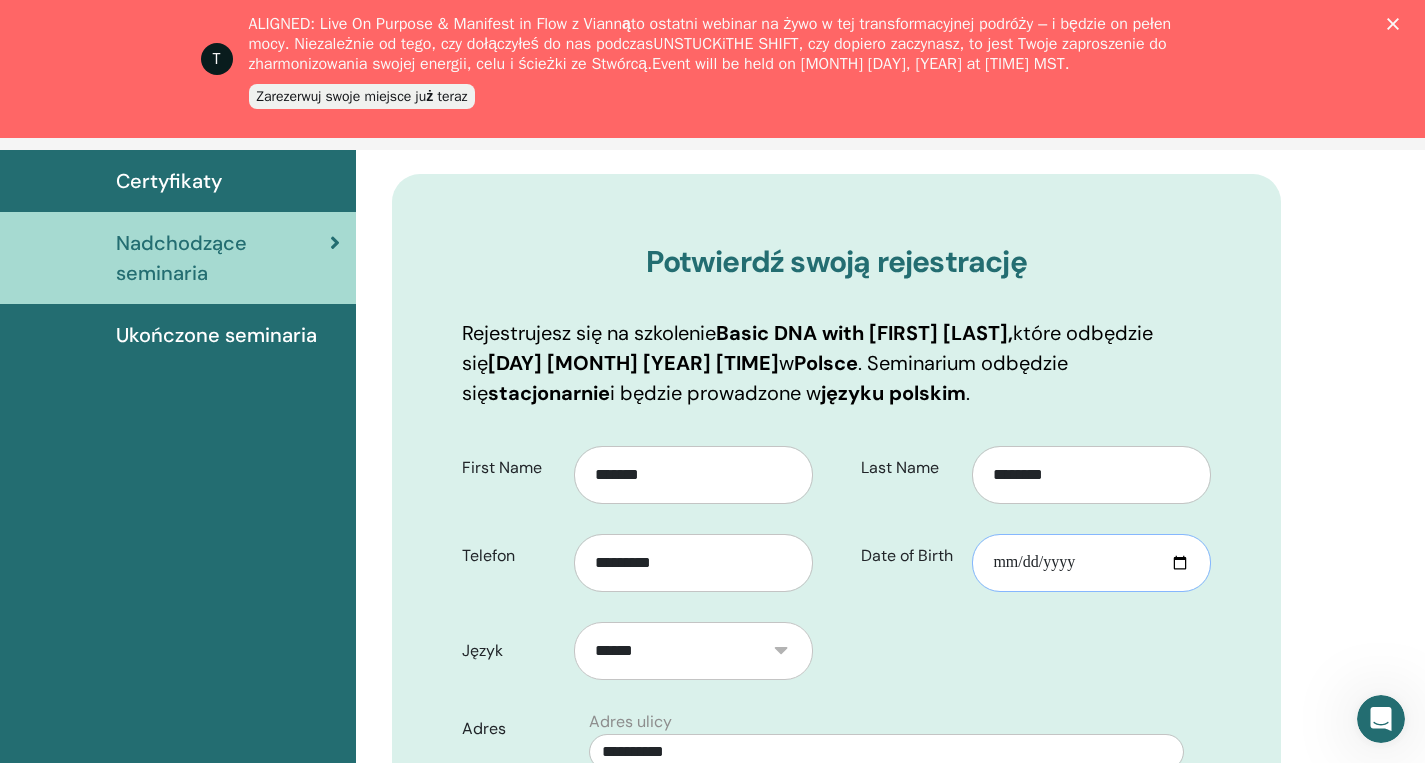 type on "**********" 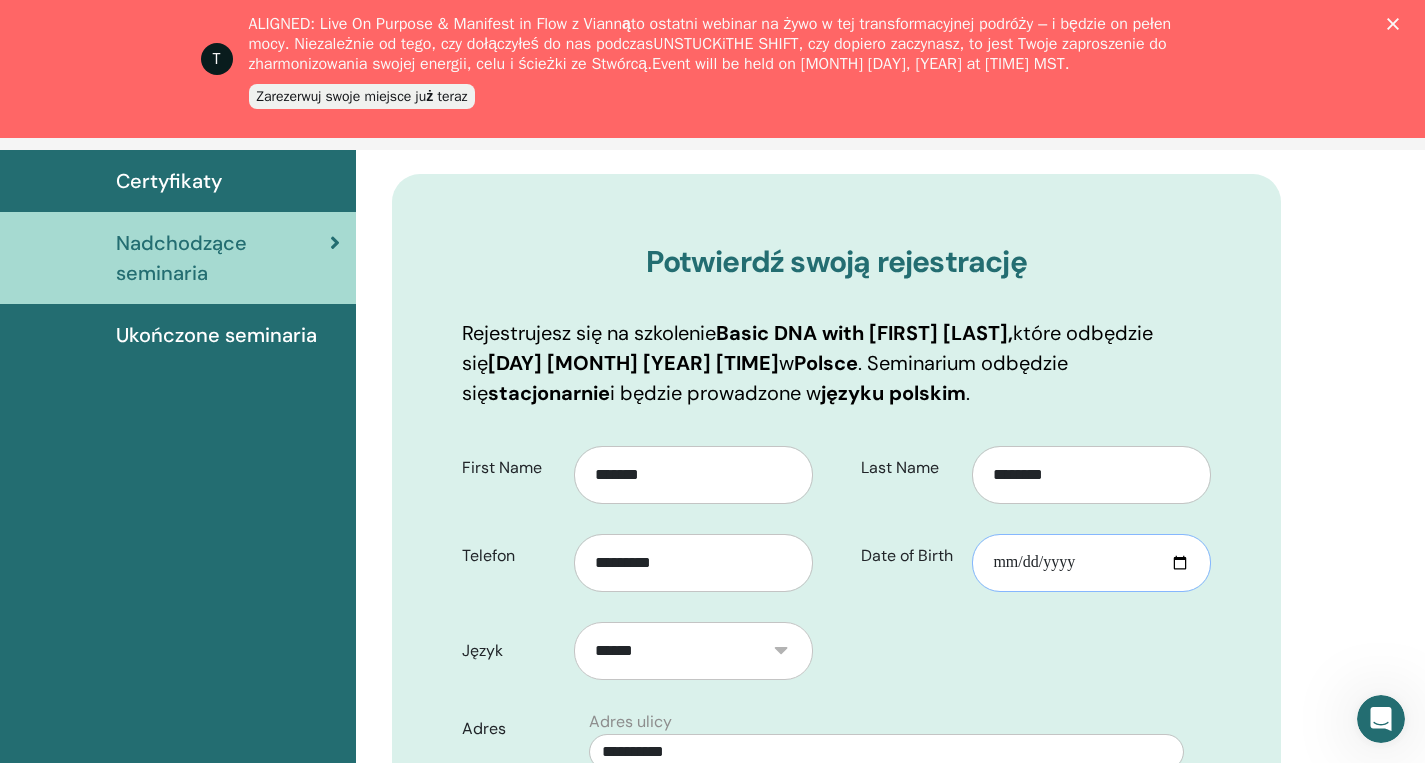 click on "**********" at bounding box center (1091, 563) 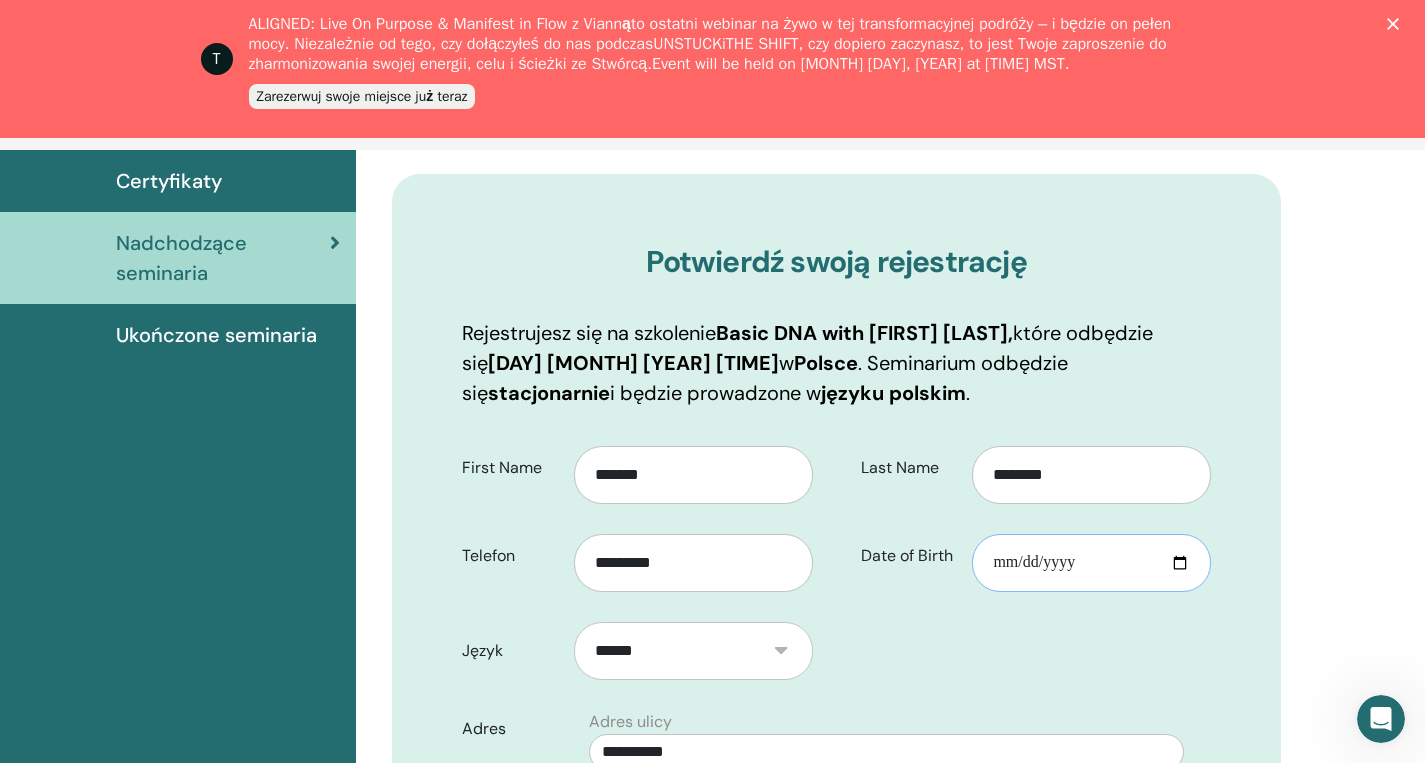 type on "**********" 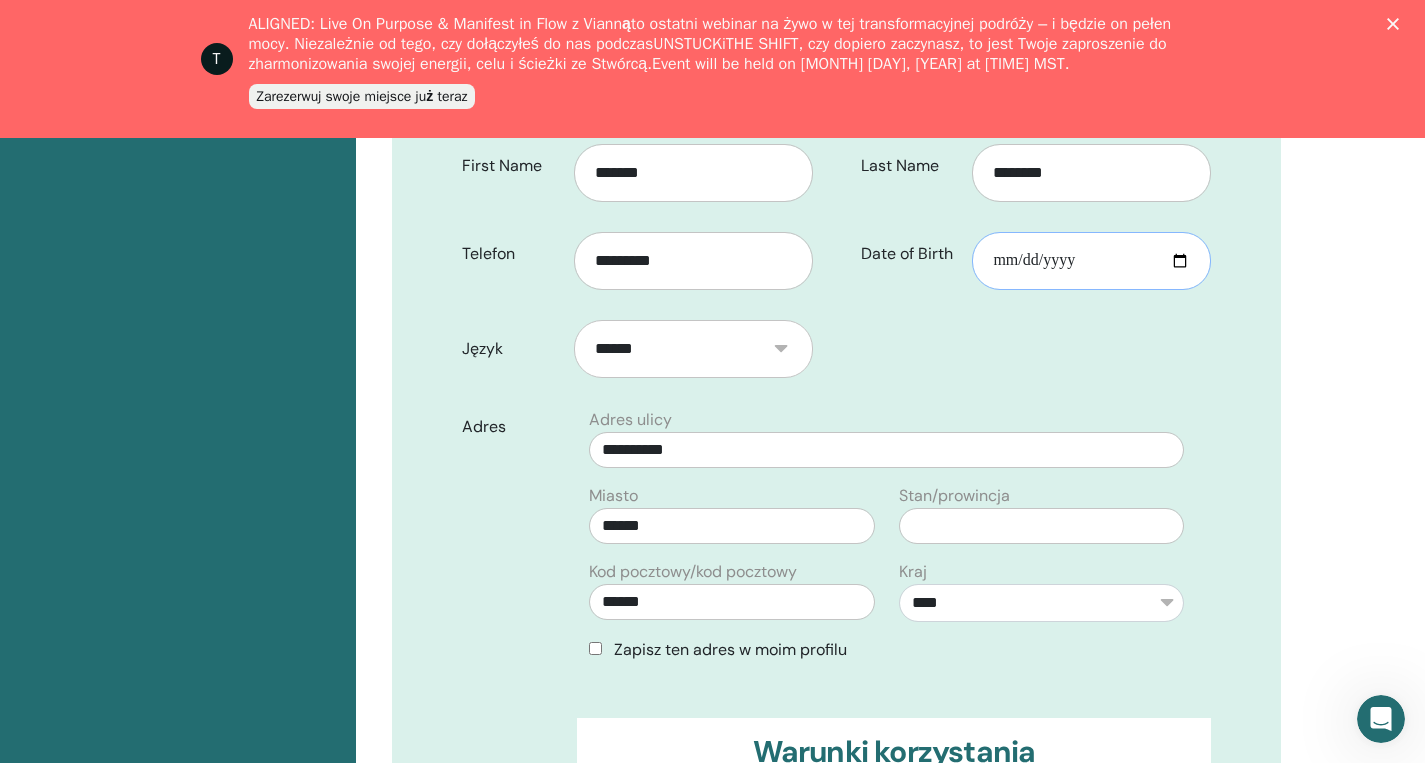 scroll, scrollTop: 558, scrollLeft: 0, axis: vertical 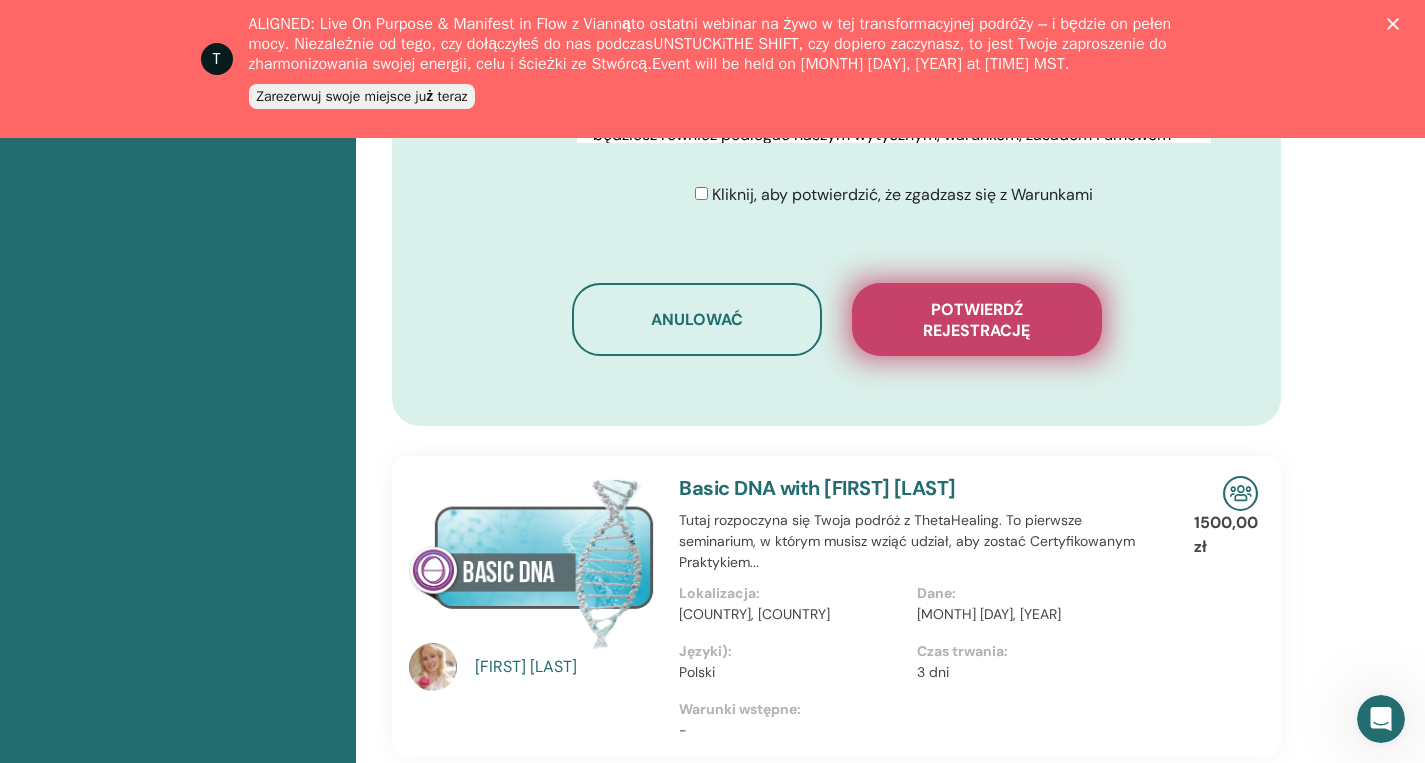 click on "Potwierdź rejestrację" at bounding box center [976, 320] 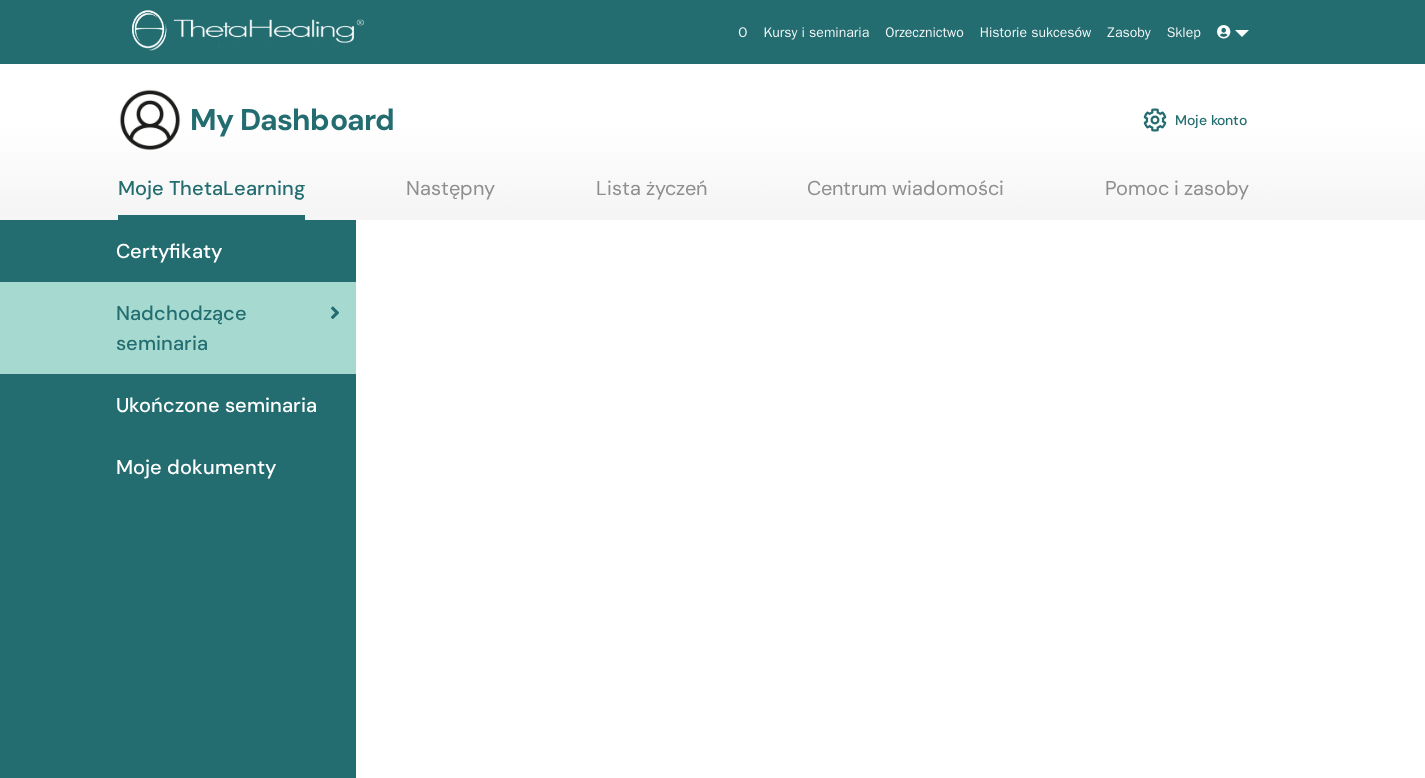 scroll, scrollTop: 0, scrollLeft: 0, axis: both 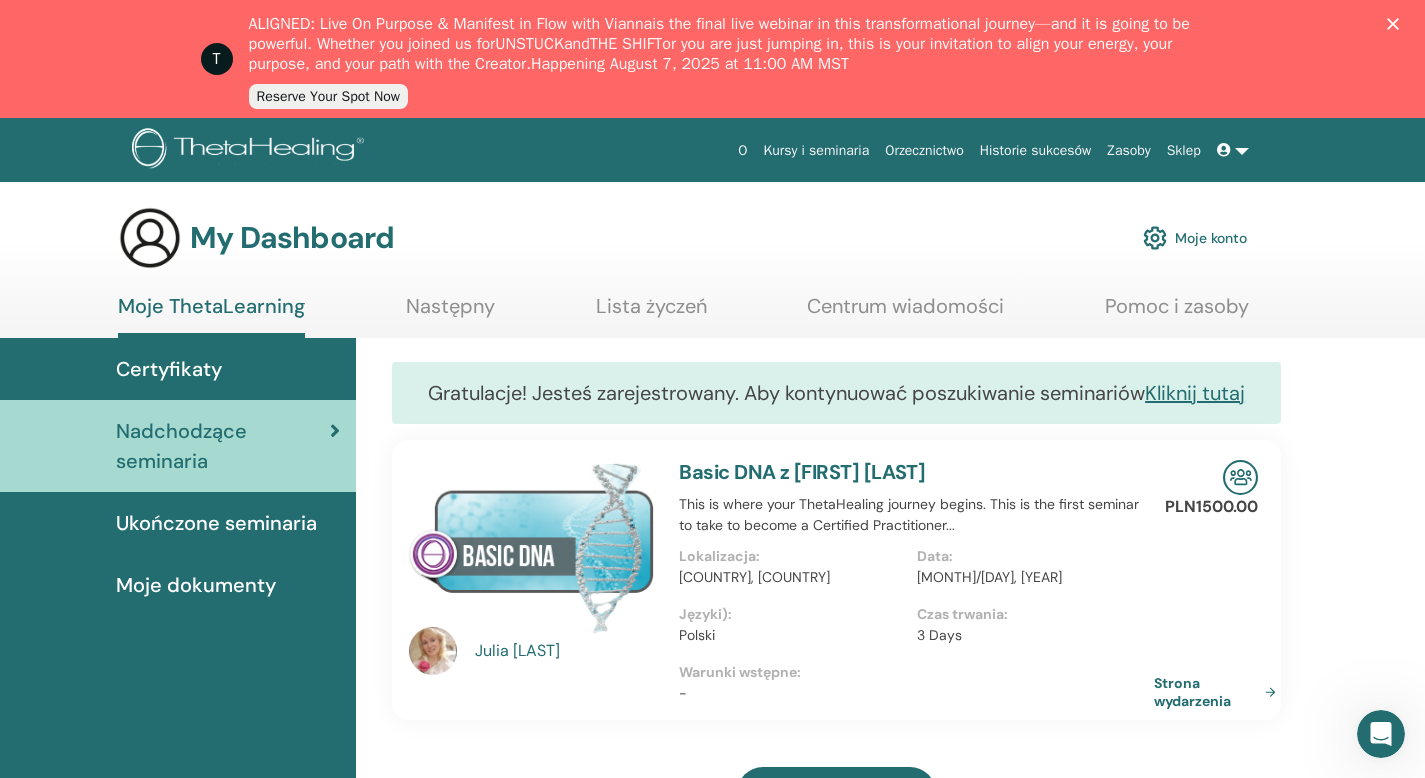 click 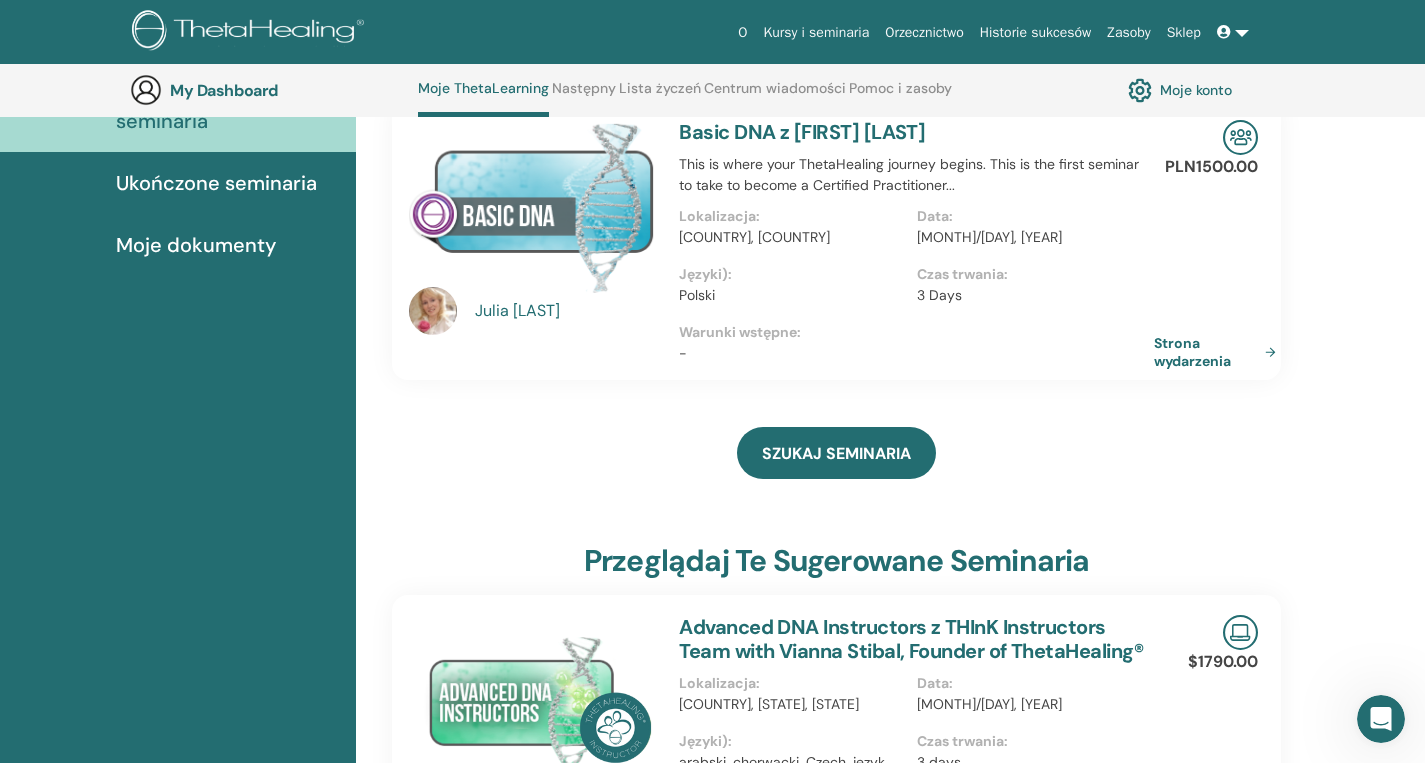 scroll, scrollTop: 268, scrollLeft: 0, axis: vertical 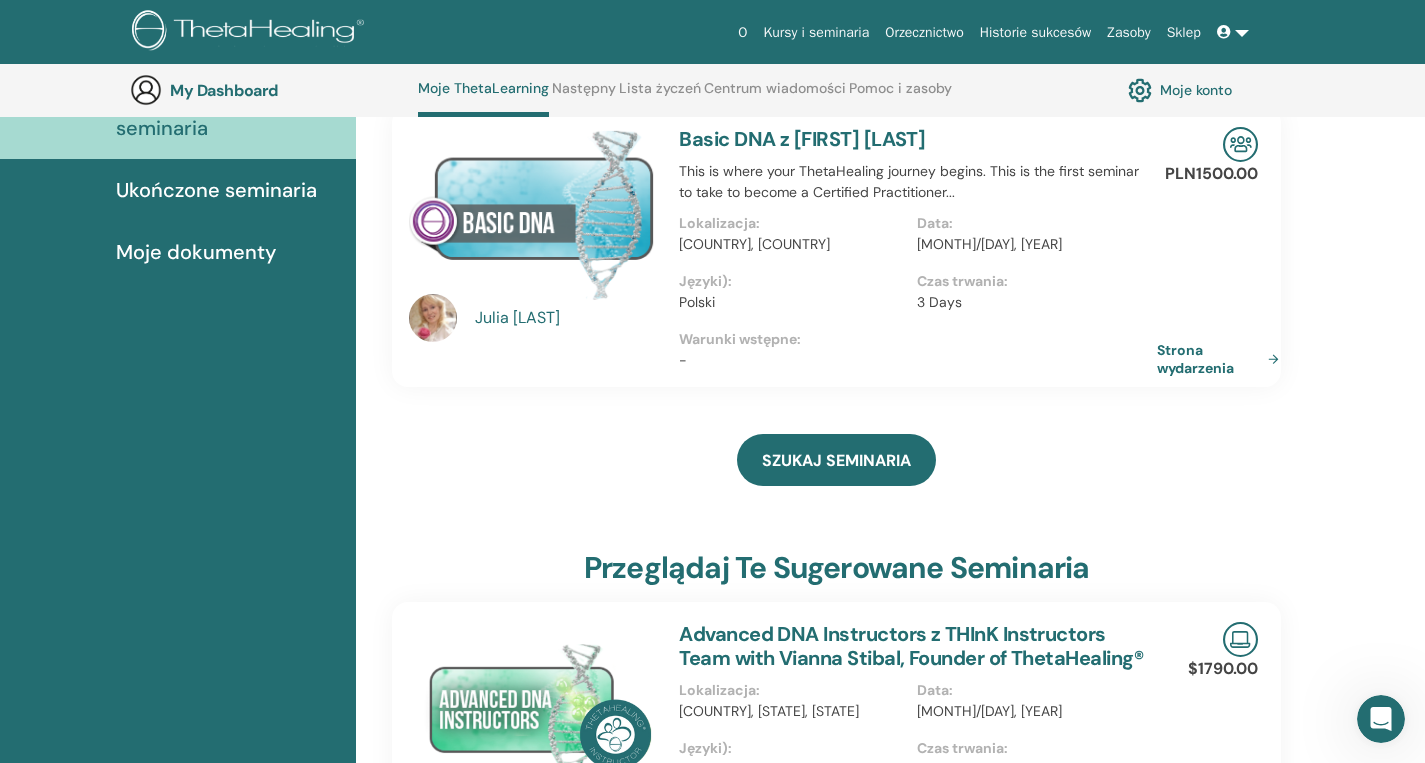 click on "Strona wydarzenia" at bounding box center [1222, 359] 